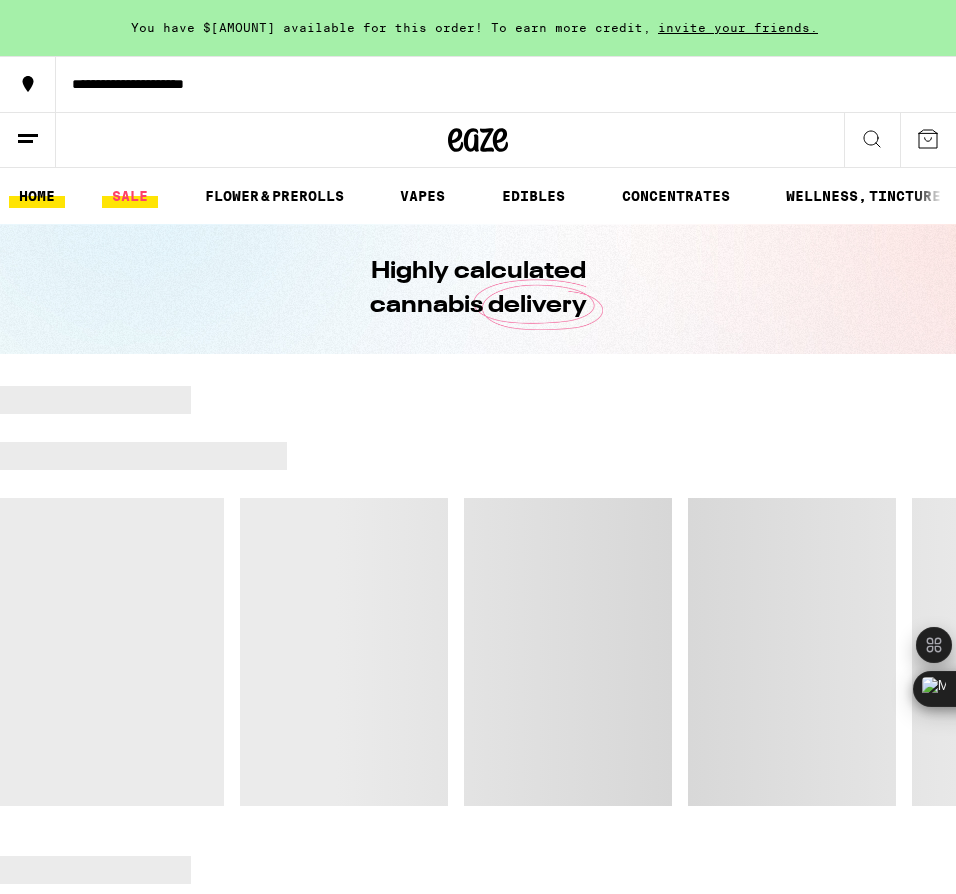 scroll, scrollTop: 0, scrollLeft: 0, axis: both 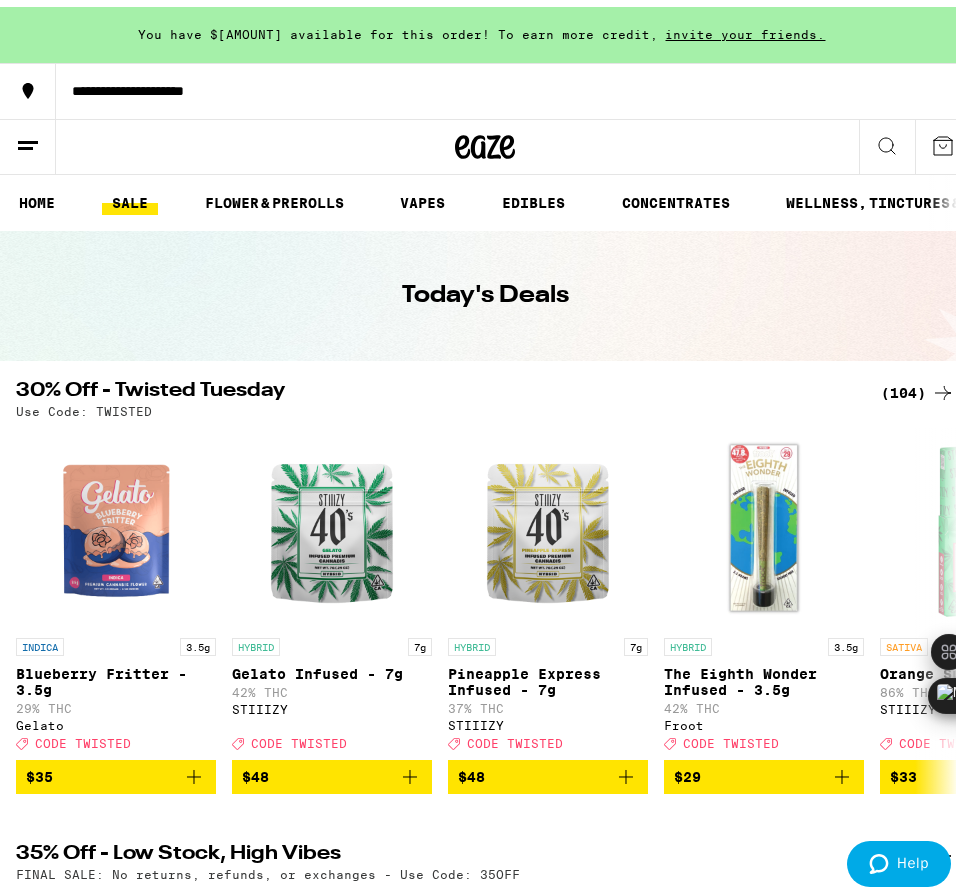 click on "Use Code: TWISTED" at bounding box center [84, 404] 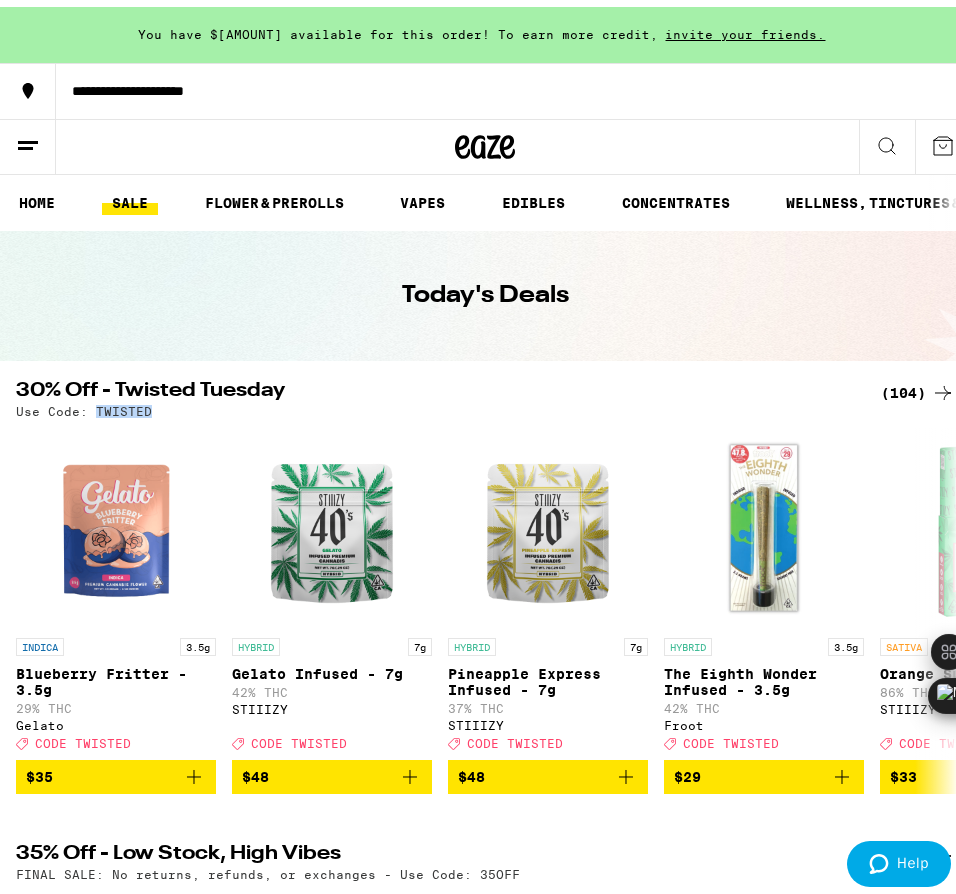 click on "Use Code: TWISTED" at bounding box center (84, 404) 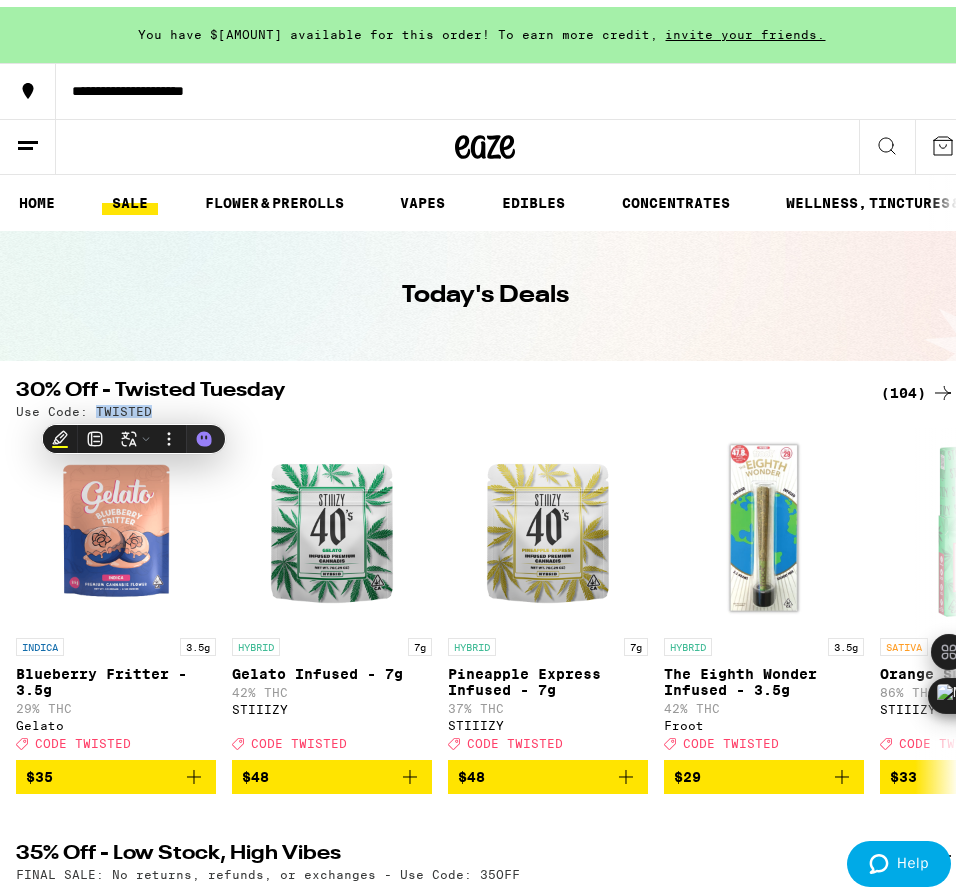 copy on "TWISTED" 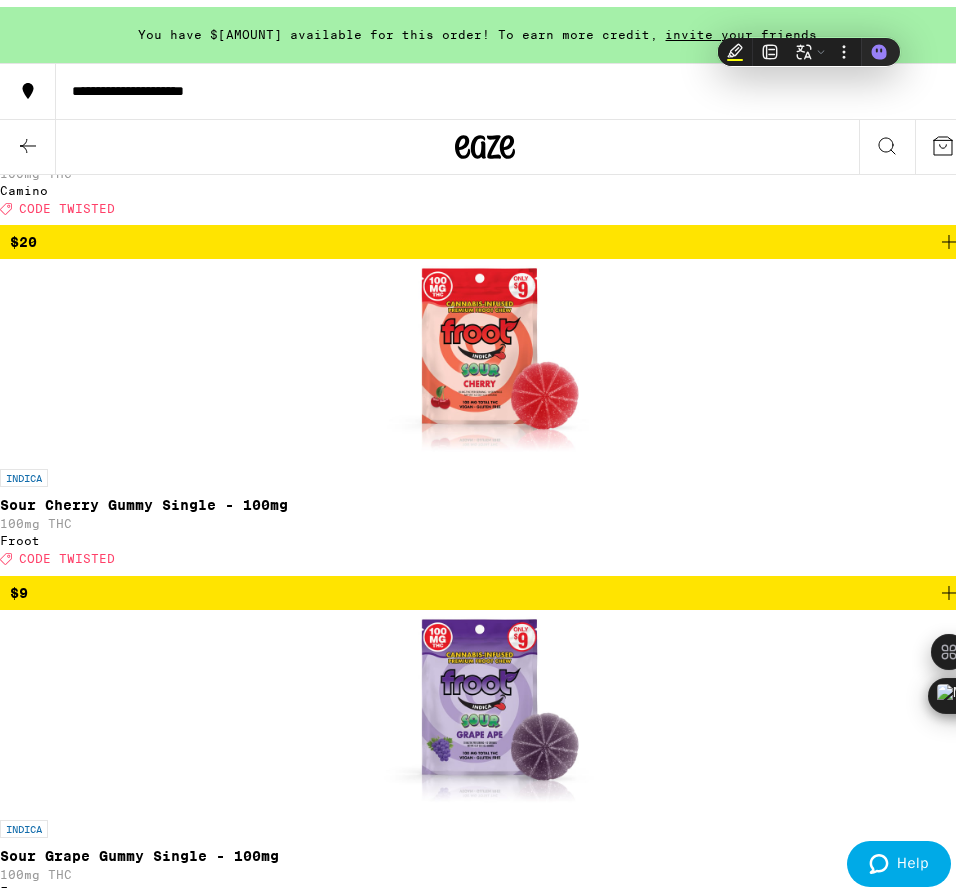 scroll, scrollTop: 4255, scrollLeft: 0, axis: vertical 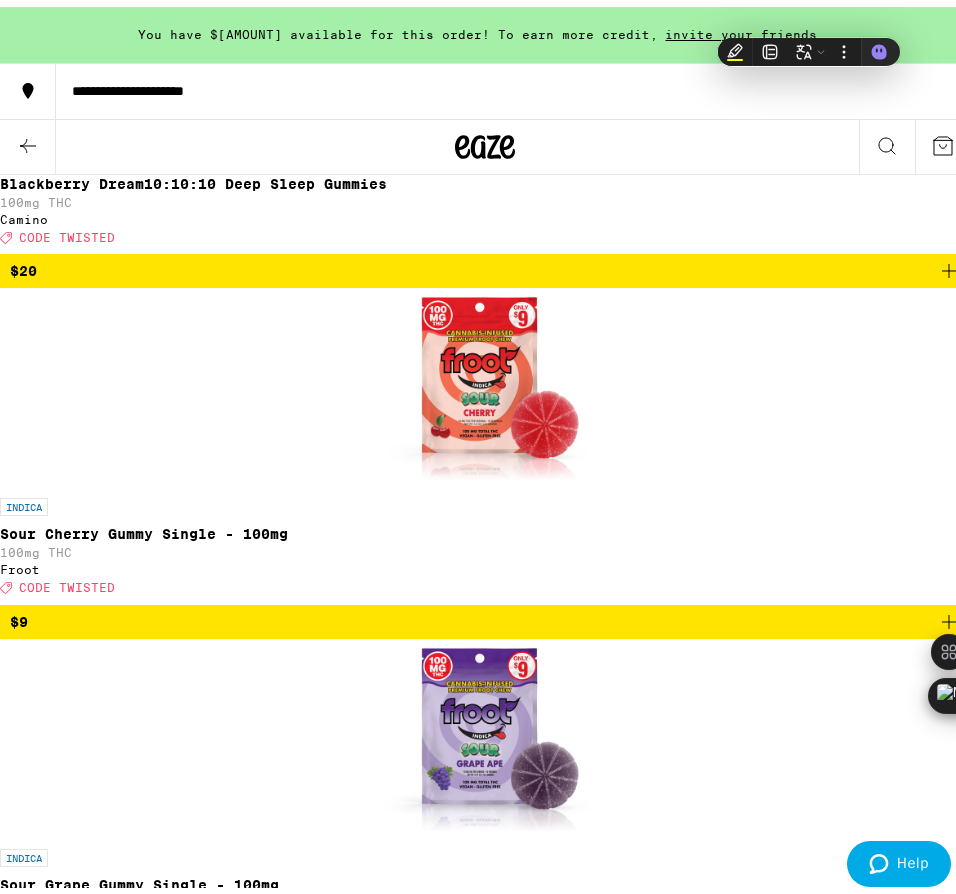click 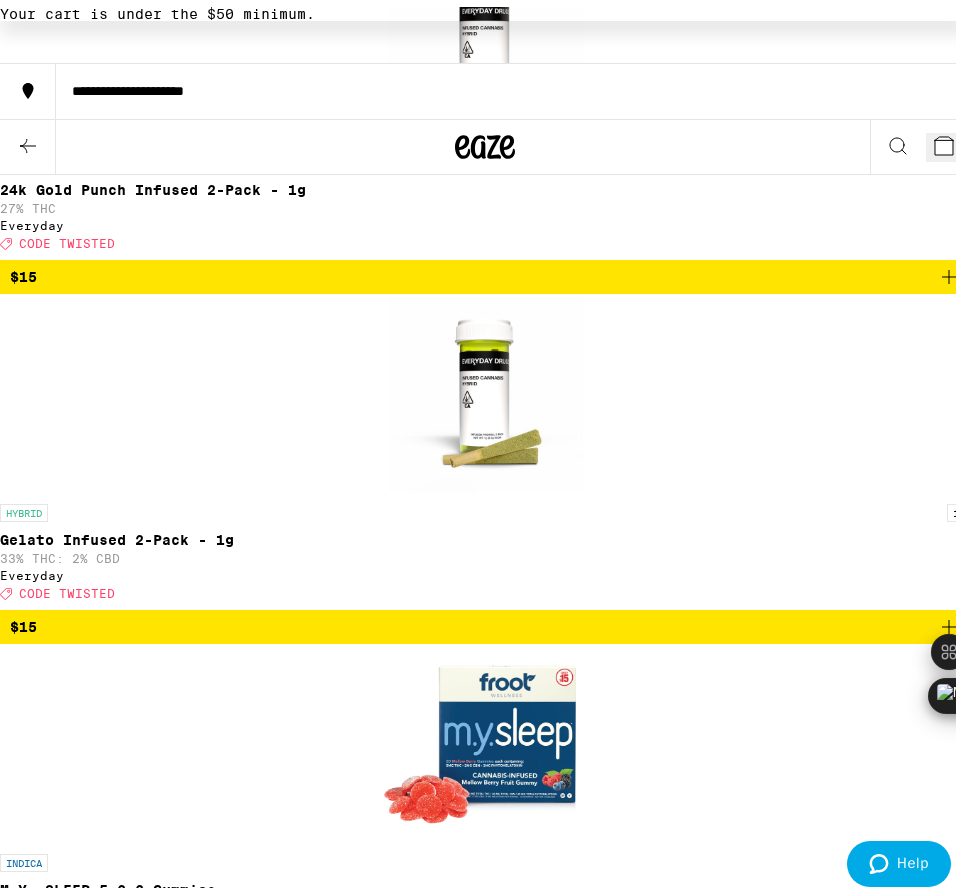 scroll, scrollTop: 7773, scrollLeft: 0, axis: vertical 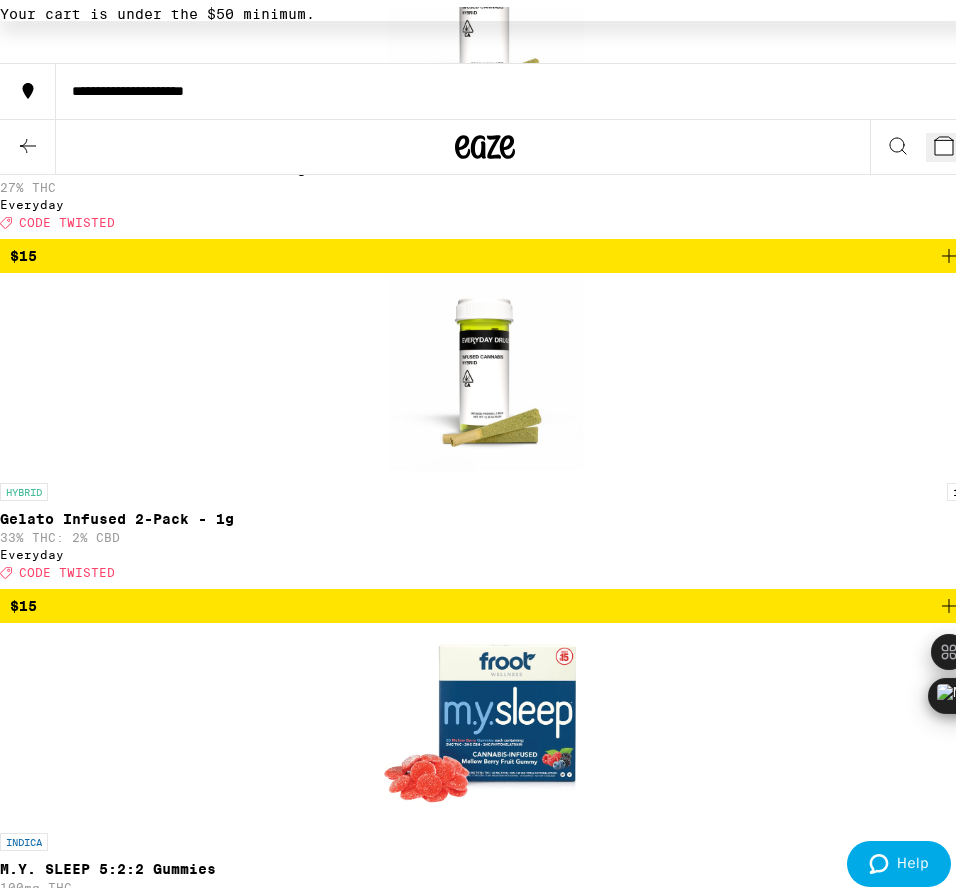 click on "$20" at bounding box center (485, 6927) 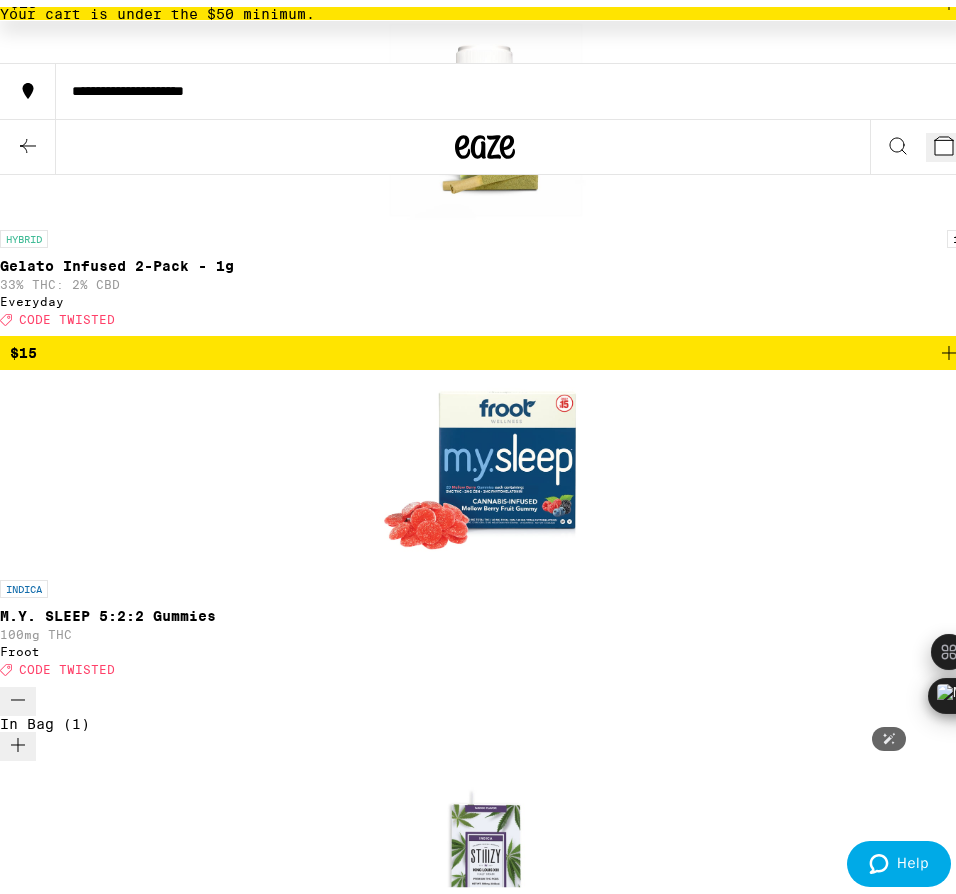 scroll, scrollTop: 8025, scrollLeft: 0, axis: vertical 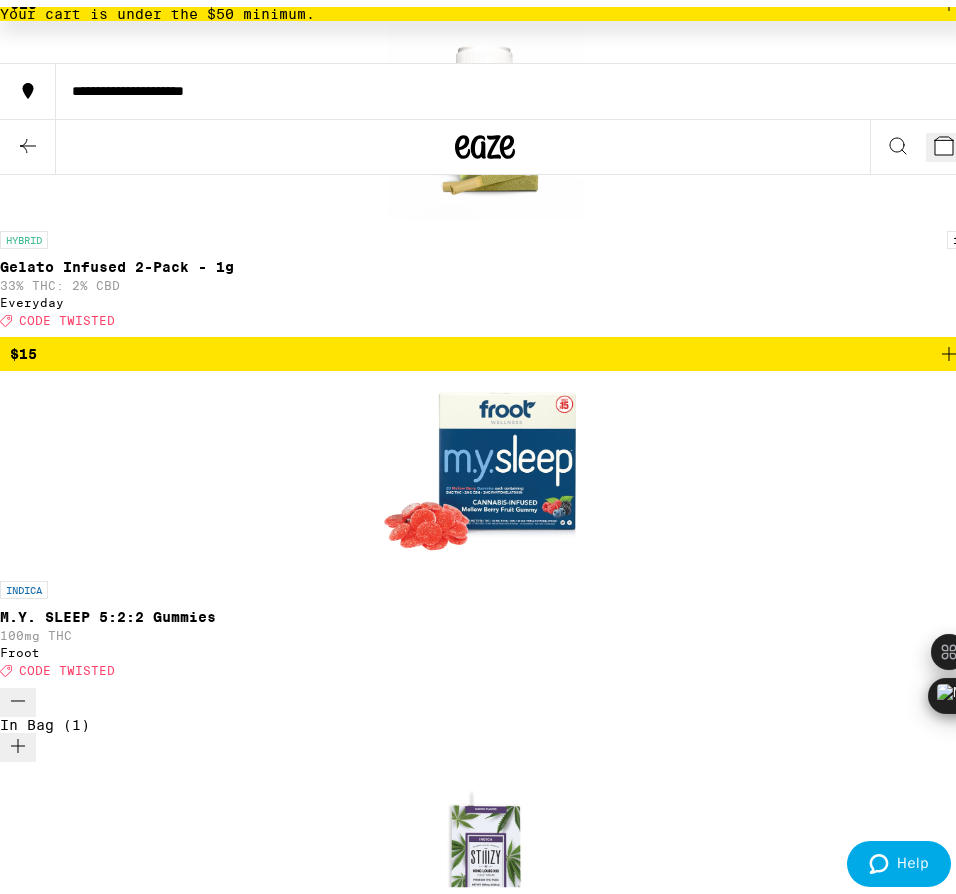click on "$20" at bounding box center (485, 7065) 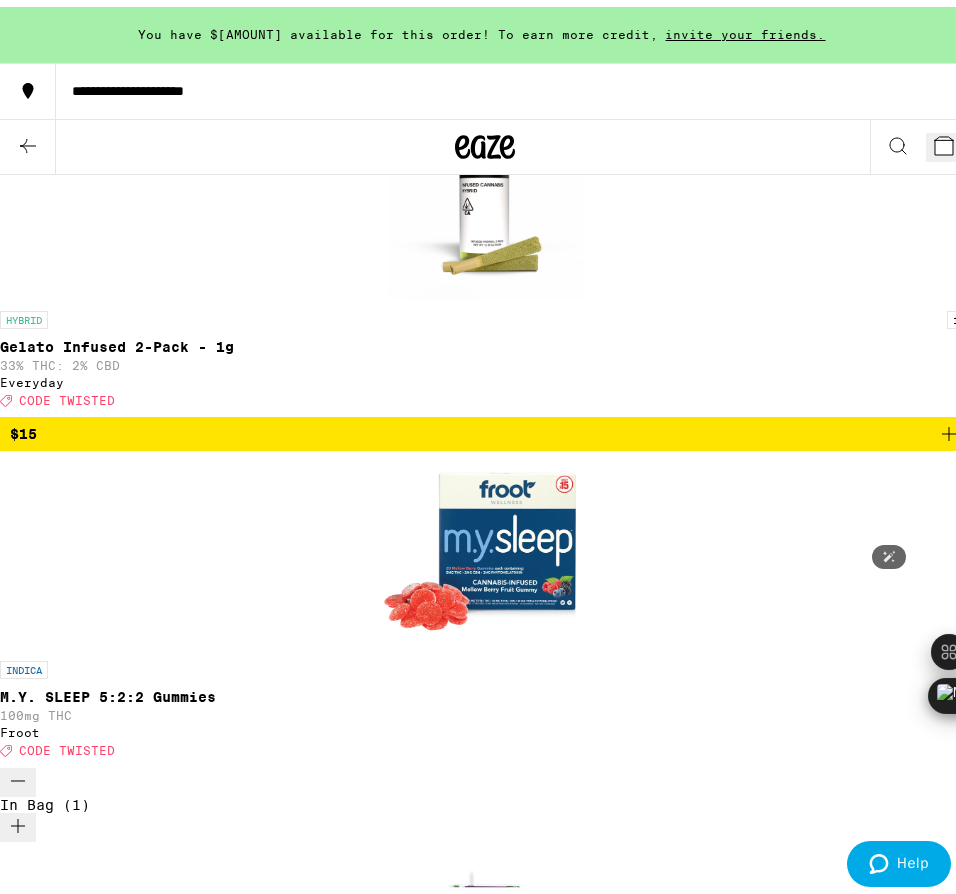scroll, scrollTop: 7811, scrollLeft: 0, axis: vertical 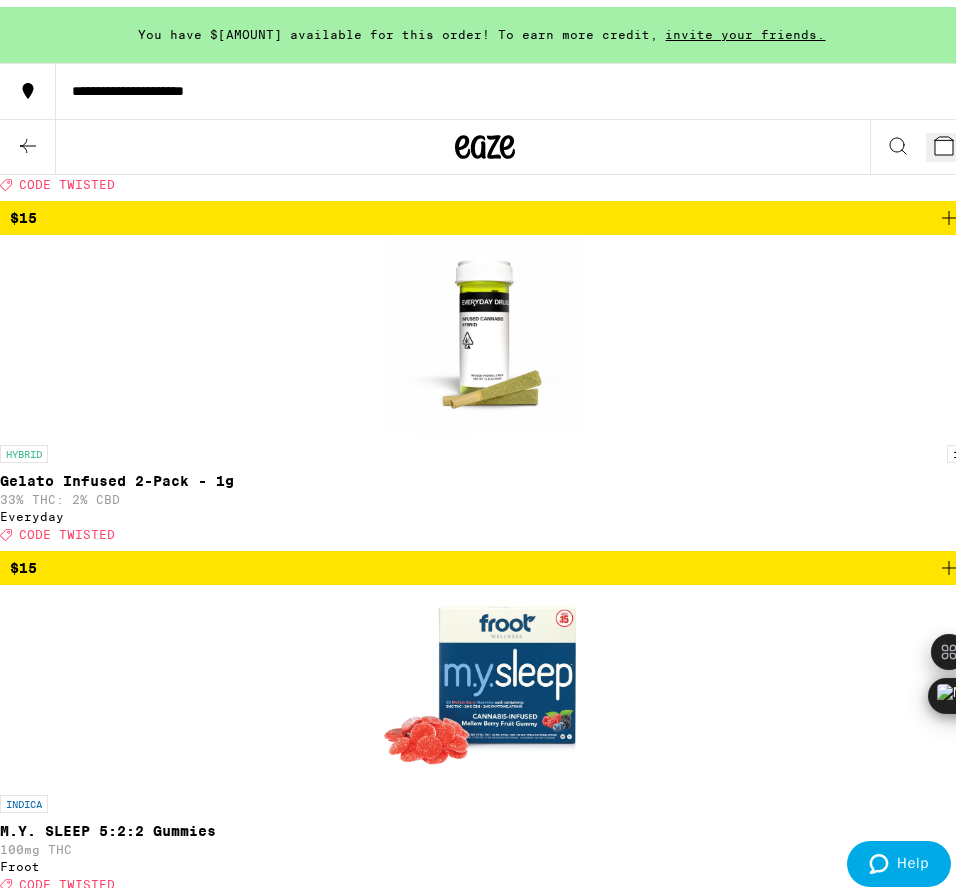 click 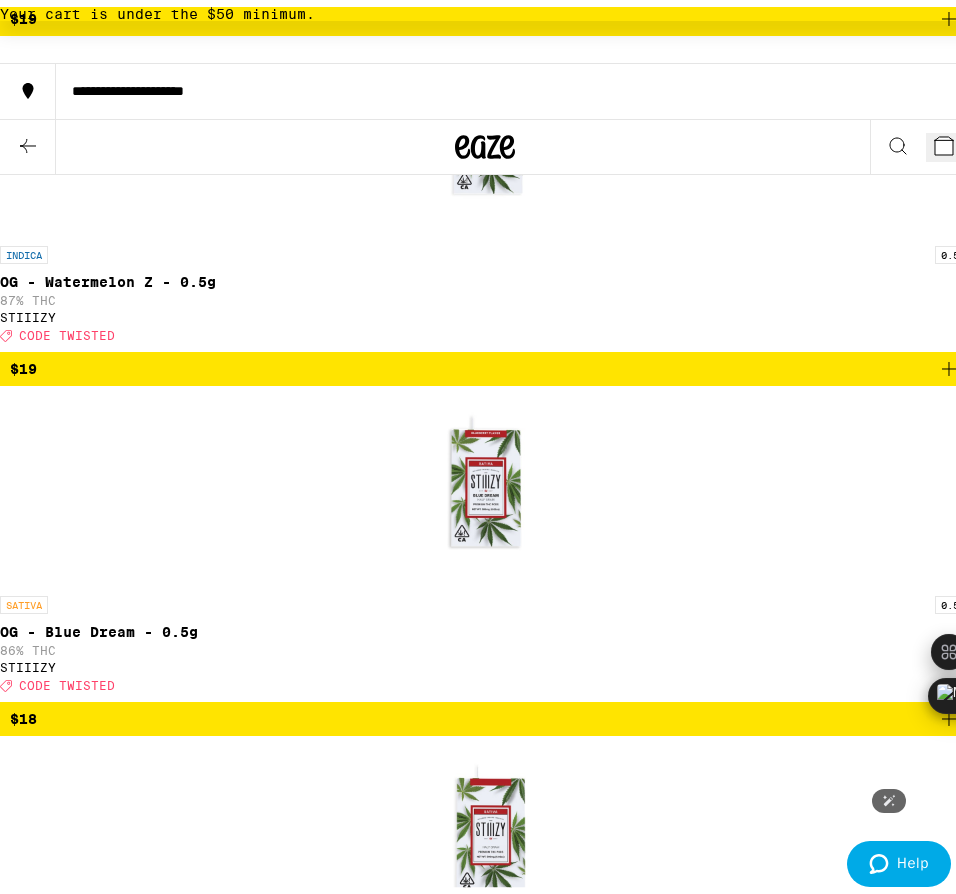 scroll, scrollTop: 9099, scrollLeft: 0, axis: vertical 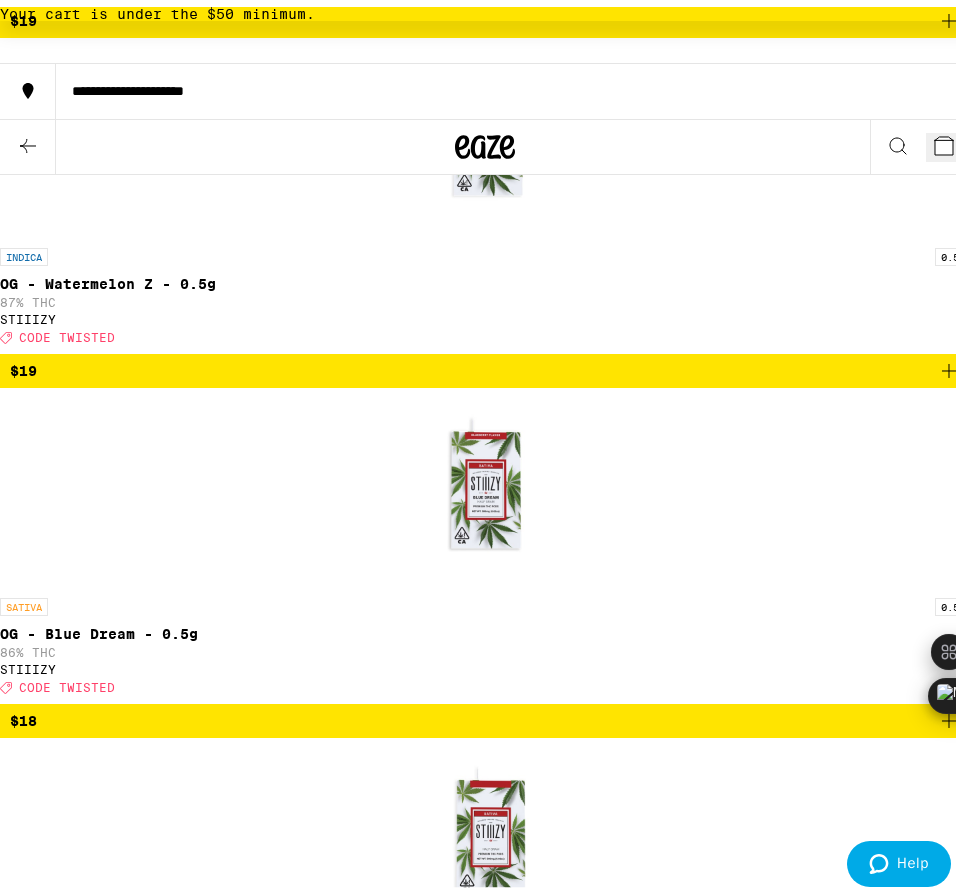 click 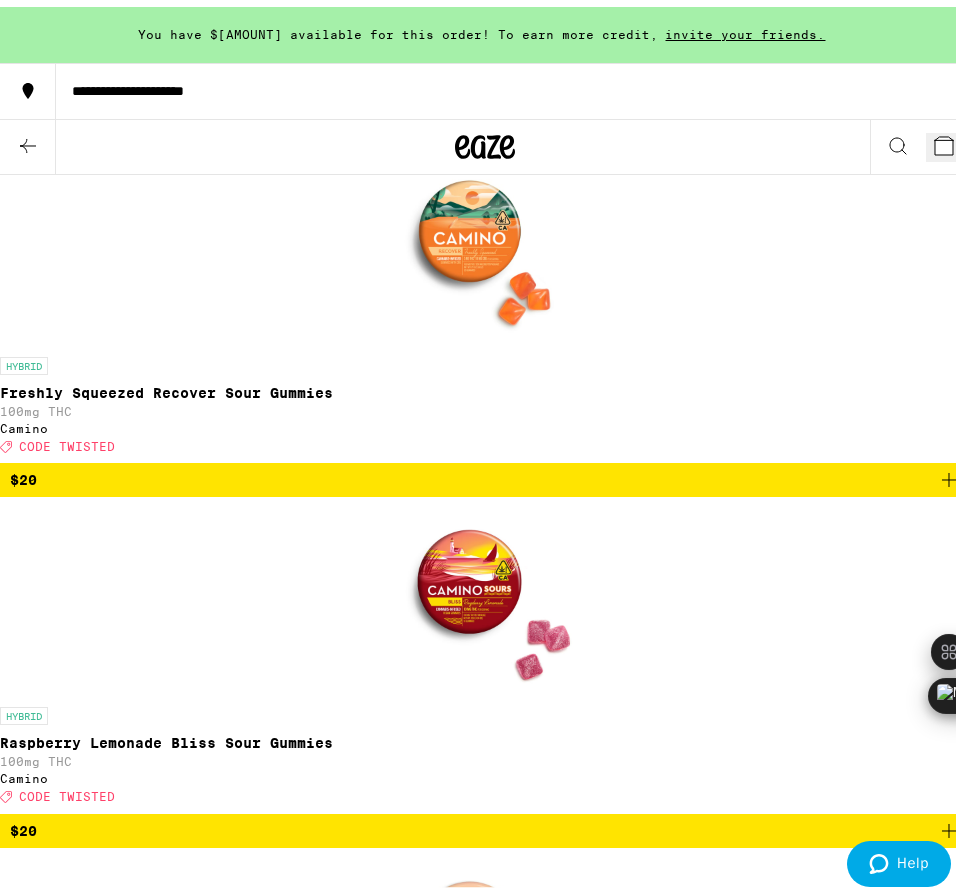 scroll, scrollTop: 12720, scrollLeft: 0, axis: vertical 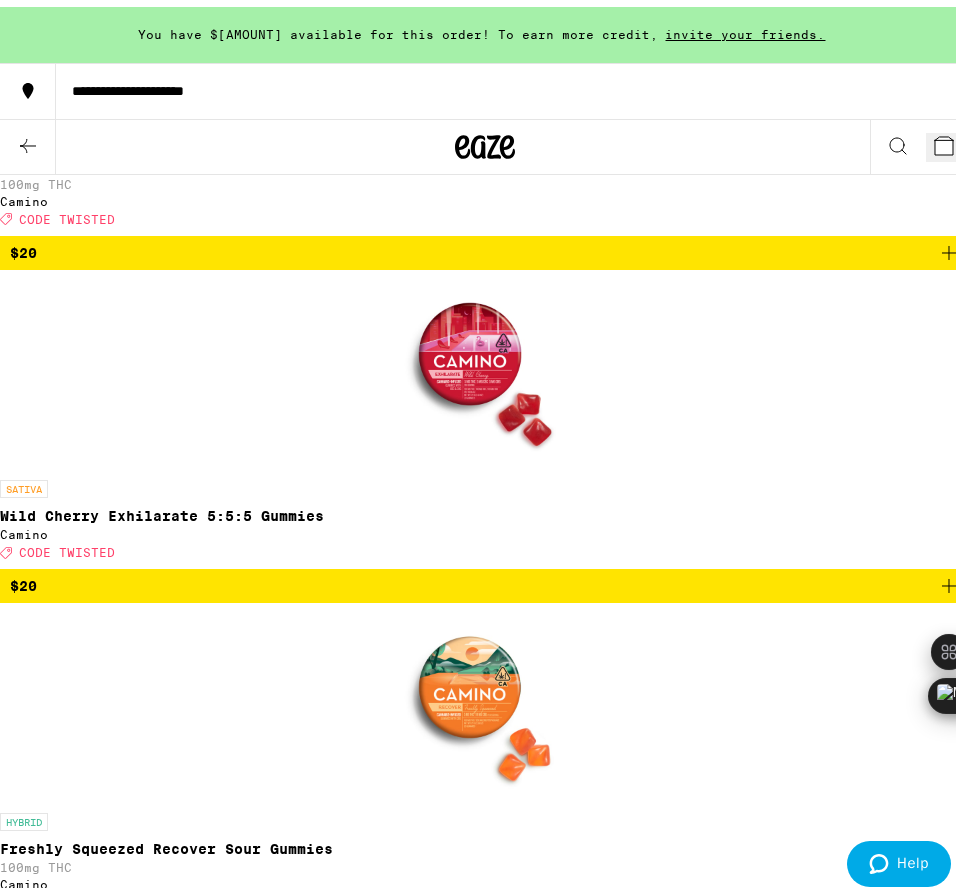 click on "$30" at bounding box center [485, 11167] 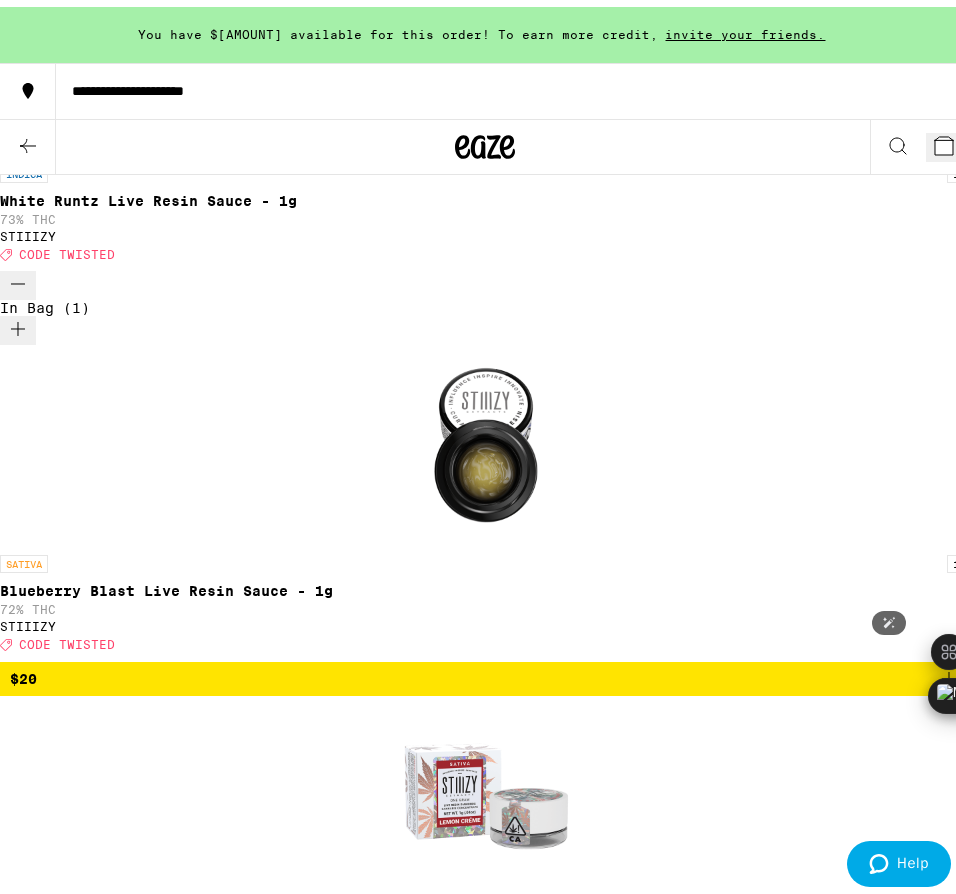 scroll, scrollTop: 14770, scrollLeft: 0, axis: vertical 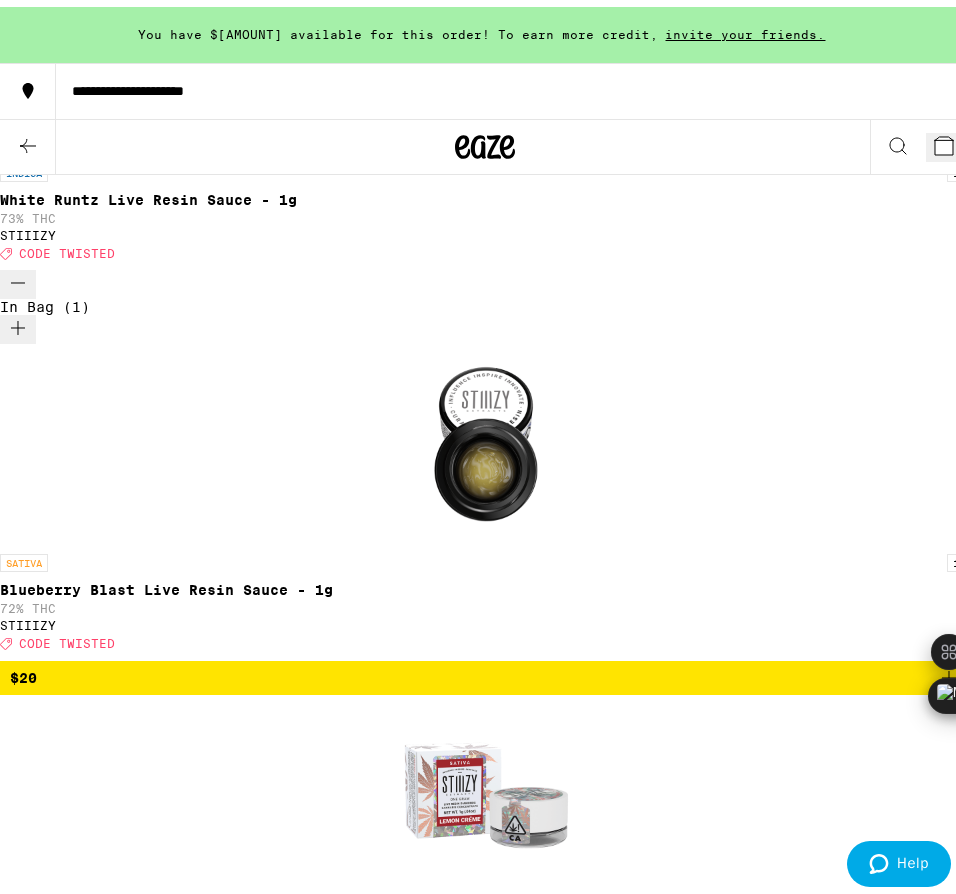 click on "$30" at bounding box center (485, 12660) 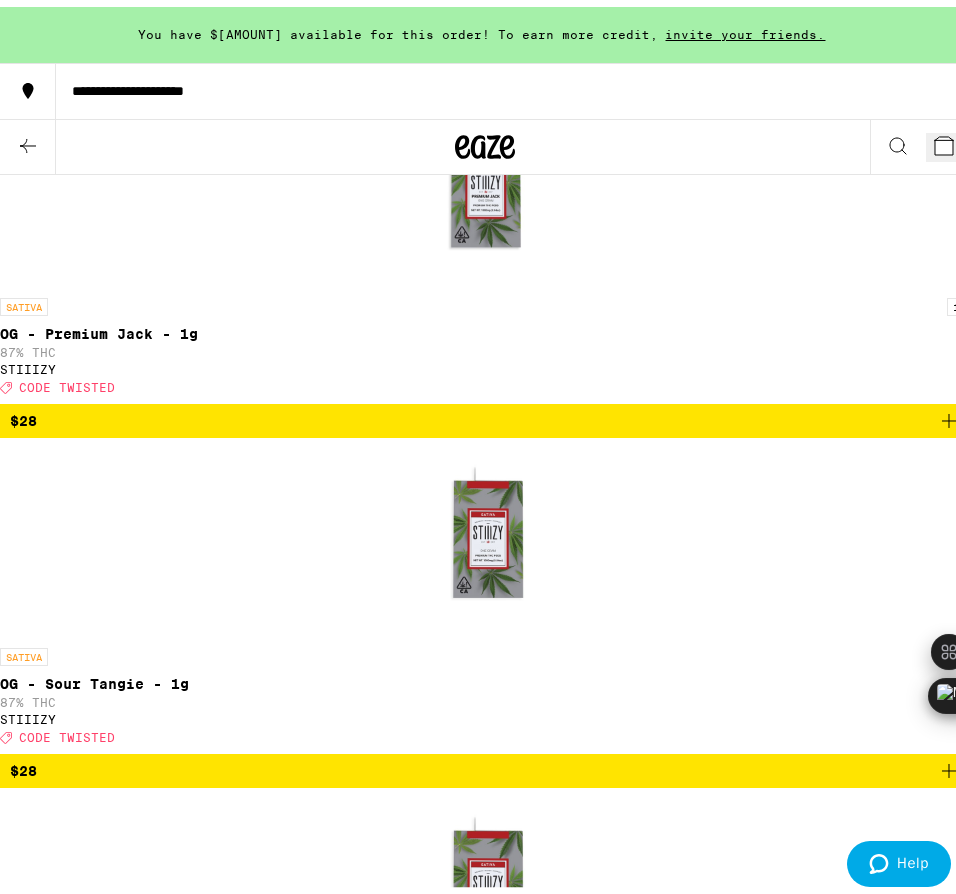 scroll, scrollTop: 20040, scrollLeft: 0, axis: vertical 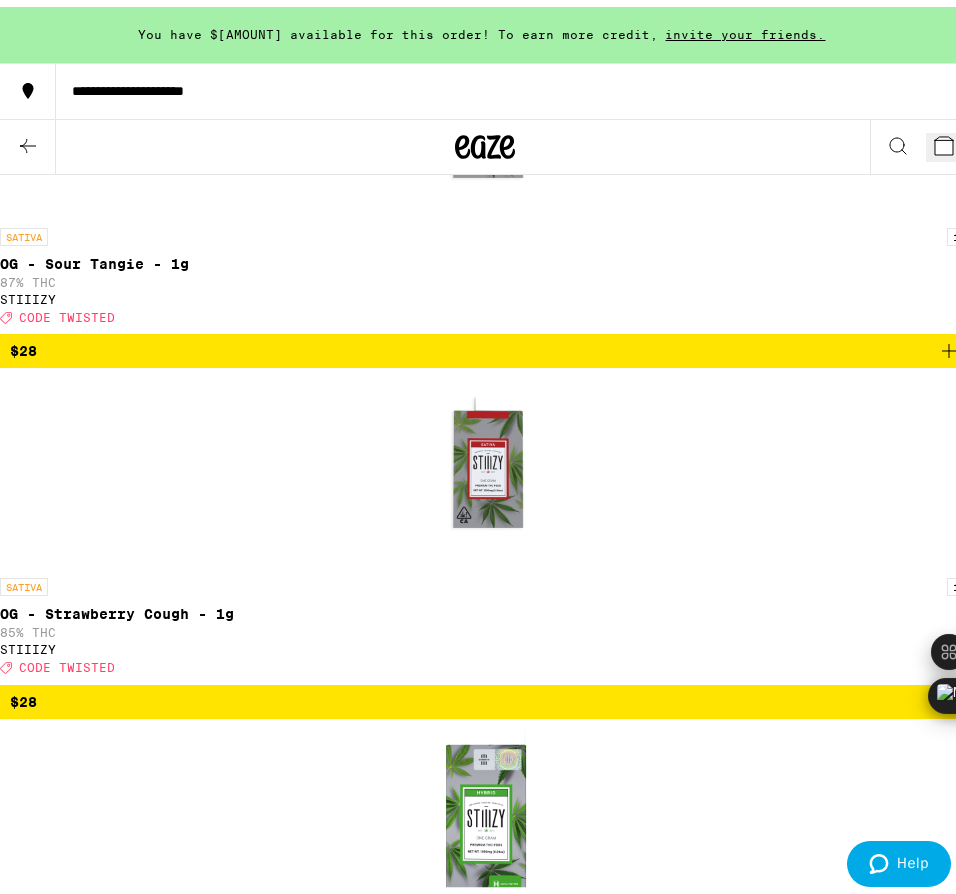 click 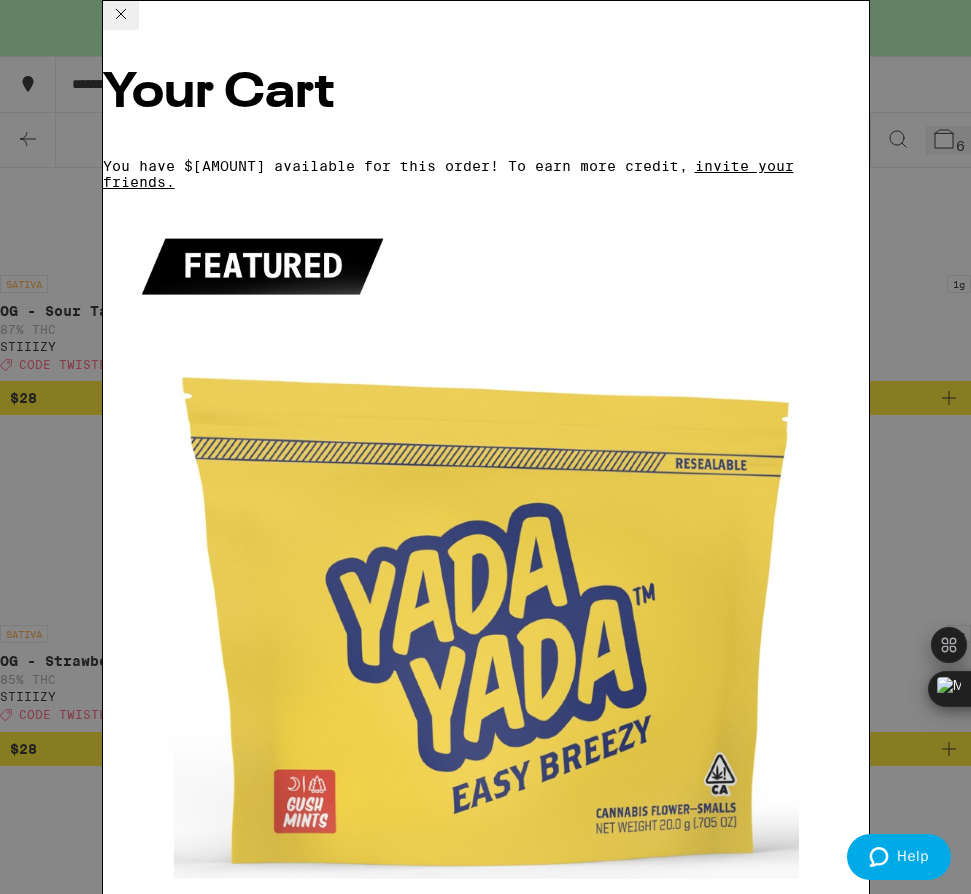 click 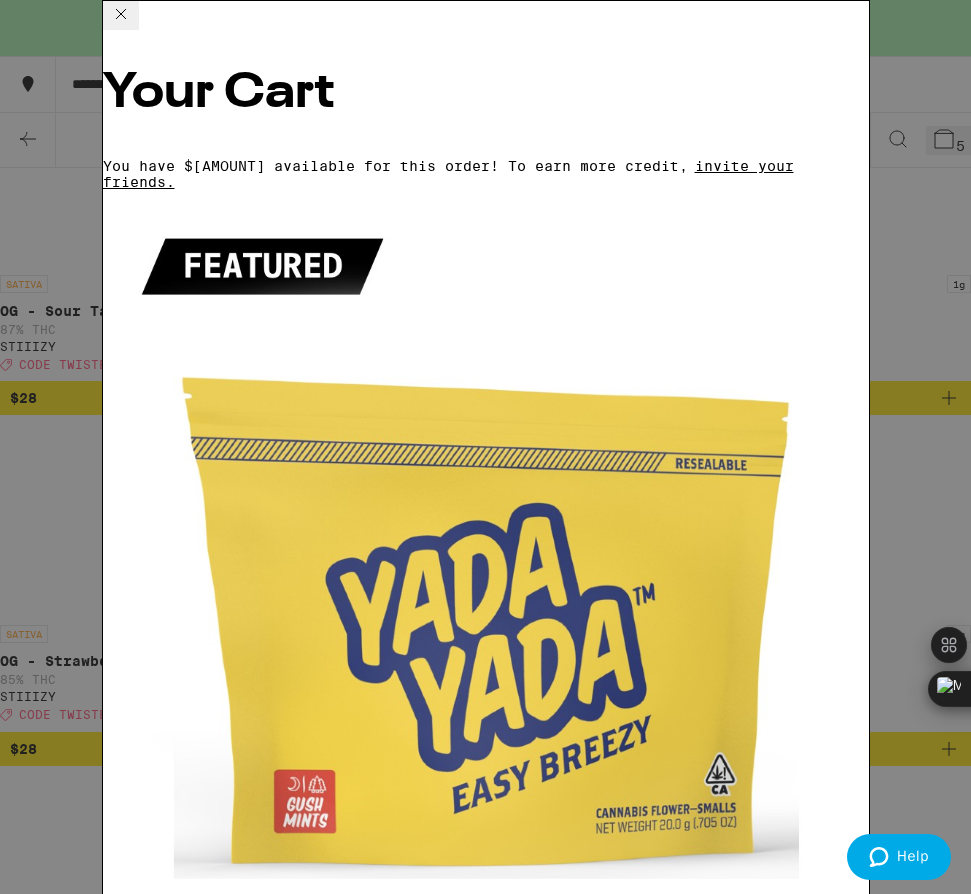 click on "Apply Promo" at bounding box center (158, 3648) 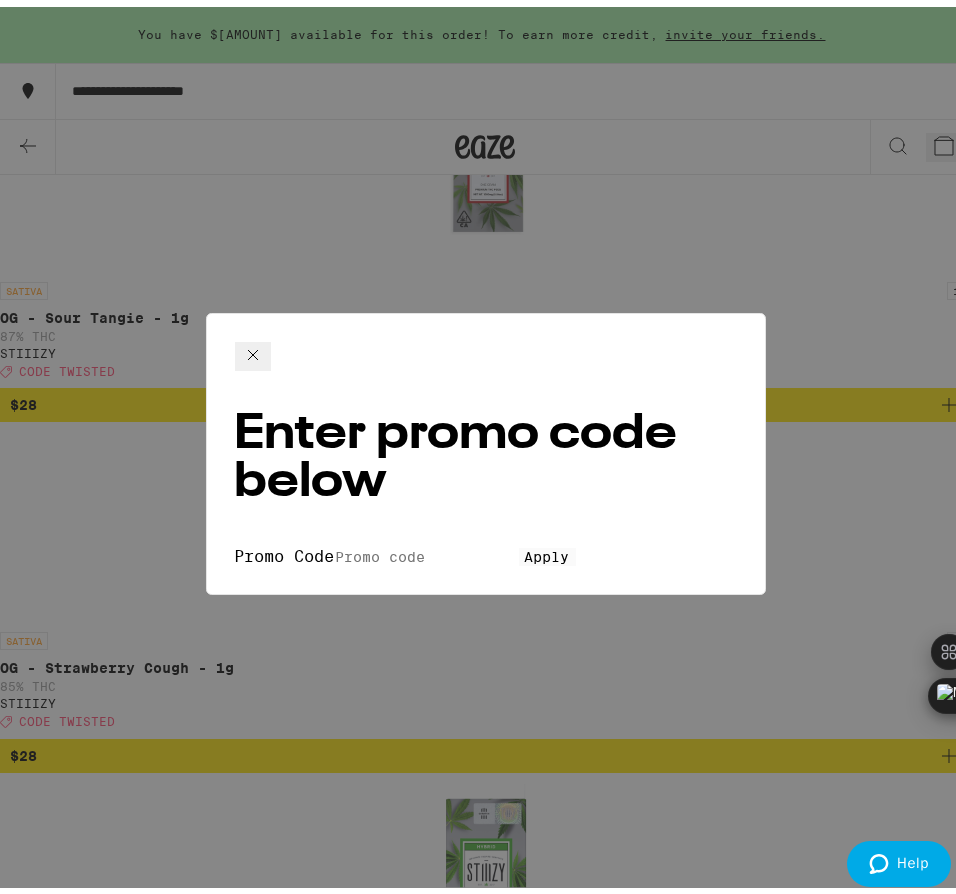 click on "Promo Code" at bounding box center (427, 550) 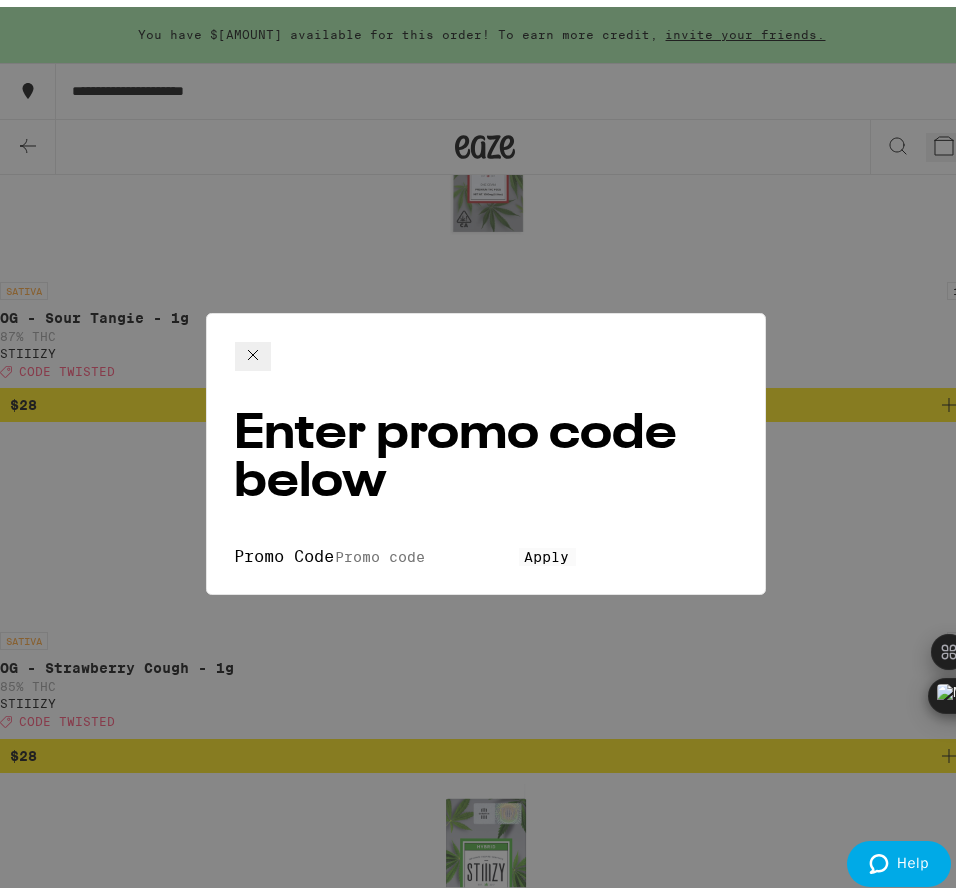 paste on "TWISTED" 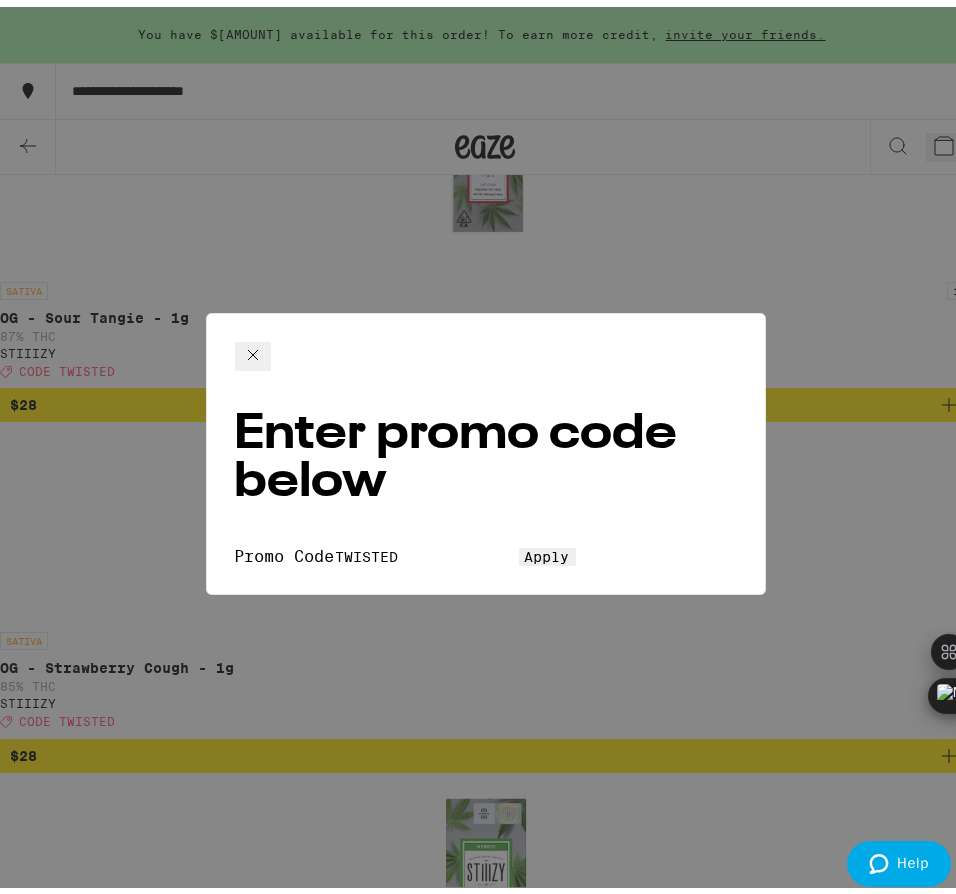 type on "TWISTED" 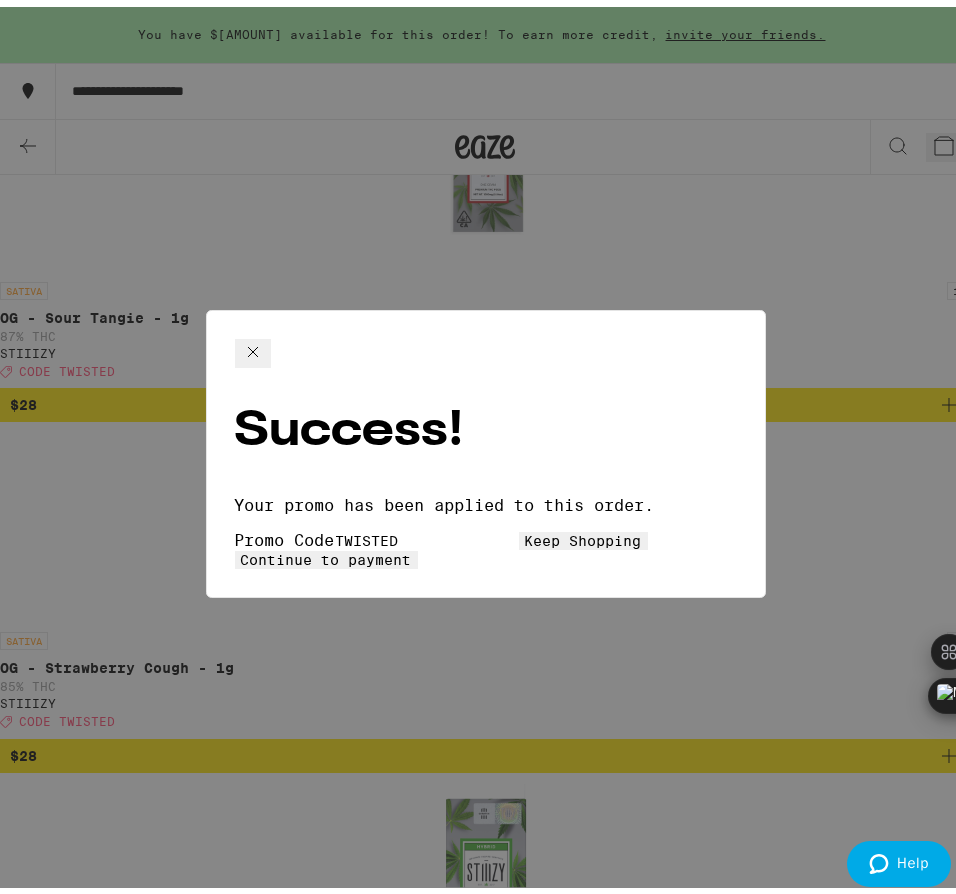 click on "Continue to payment" at bounding box center (326, 553) 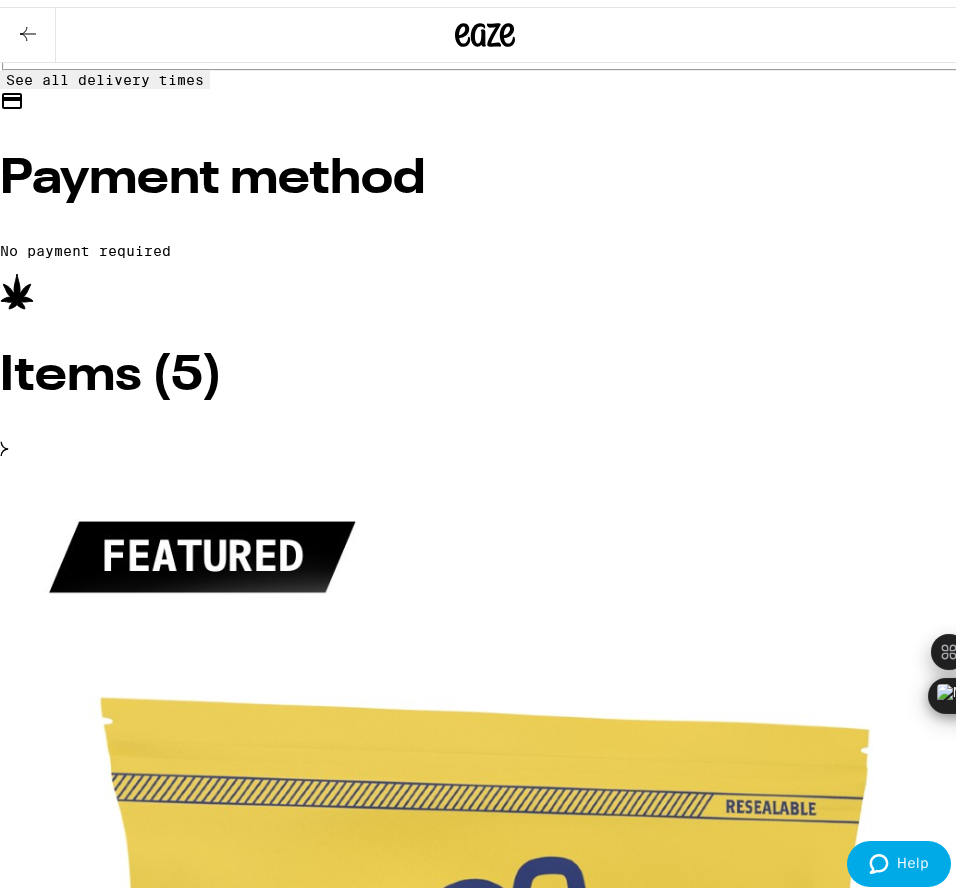 scroll, scrollTop: 842, scrollLeft: 0, axis: vertical 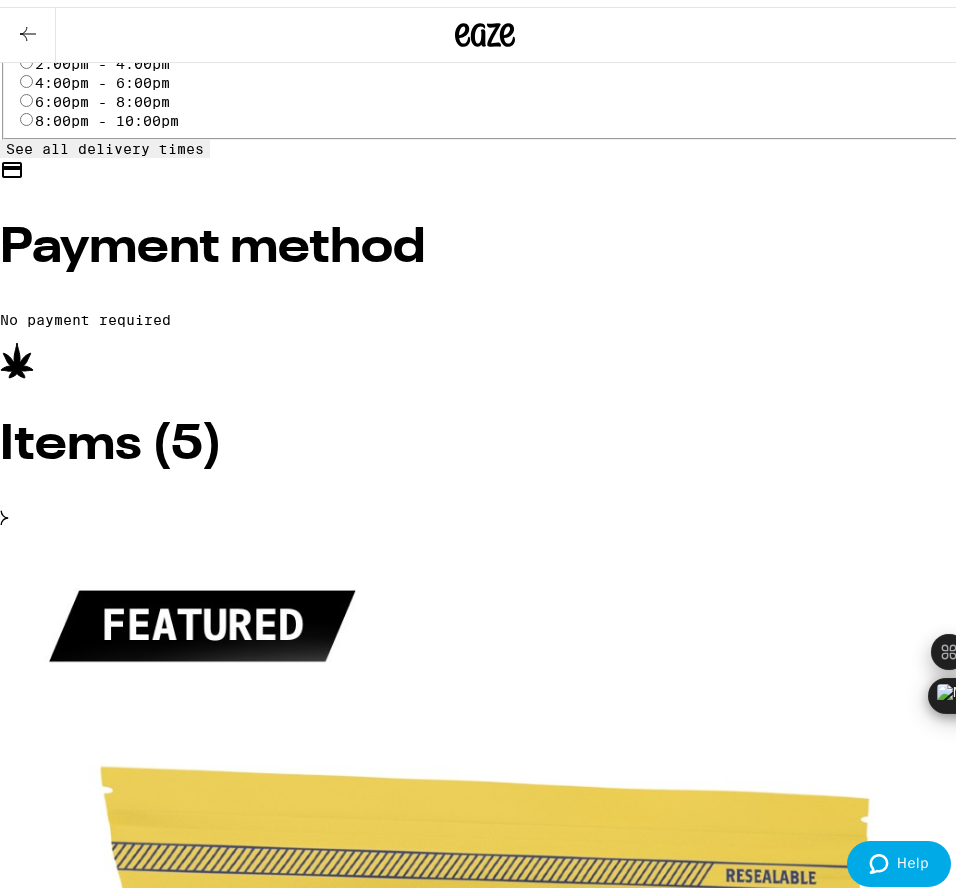 click on "Gush Mints - 20g" at bounding box center (485, 1501) 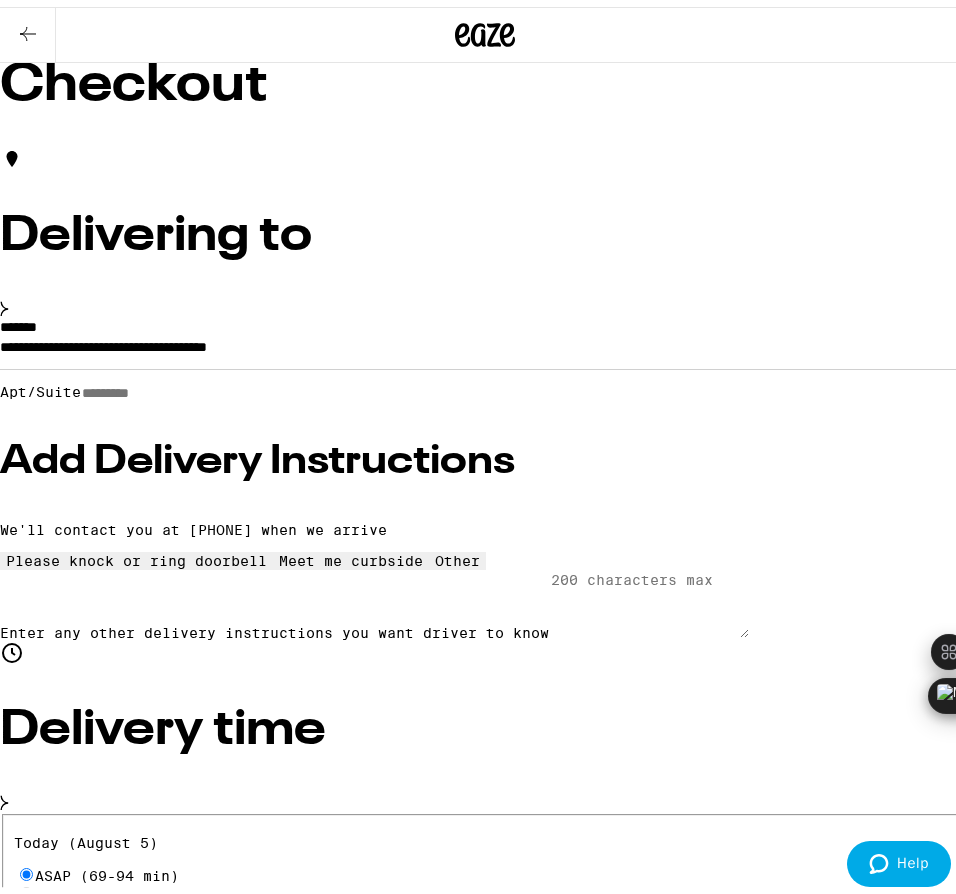scroll, scrollTop: 0, scrollLeft: 0, axis: both 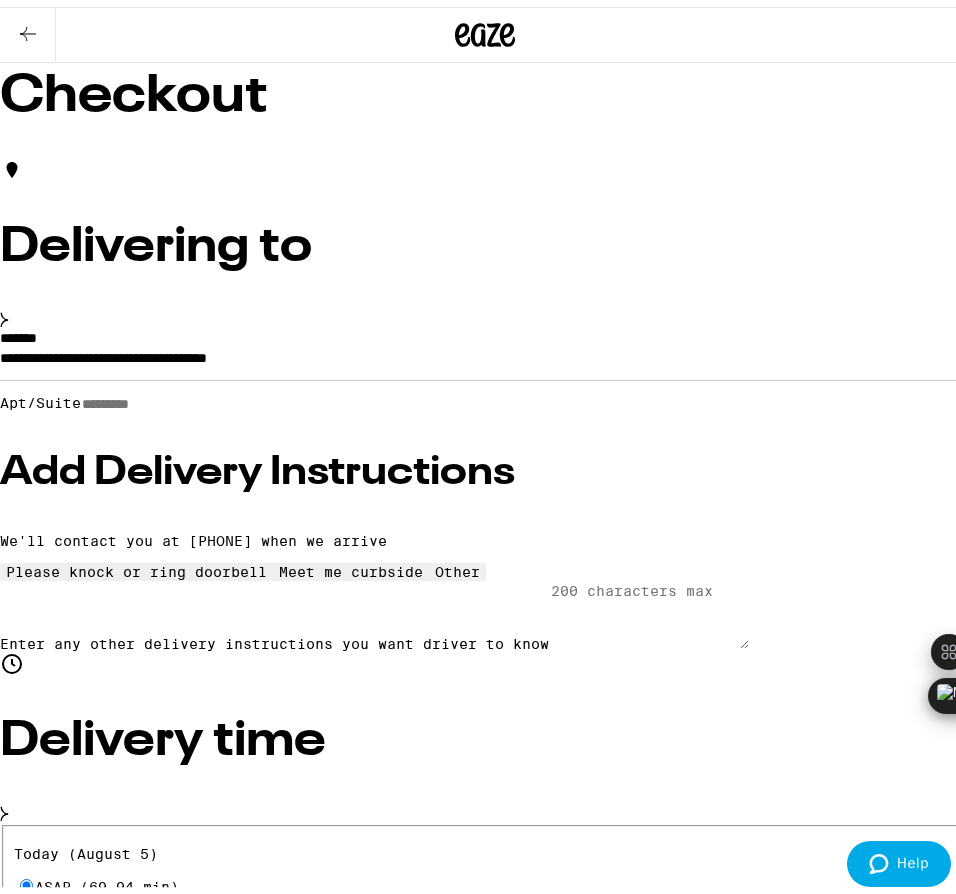 click 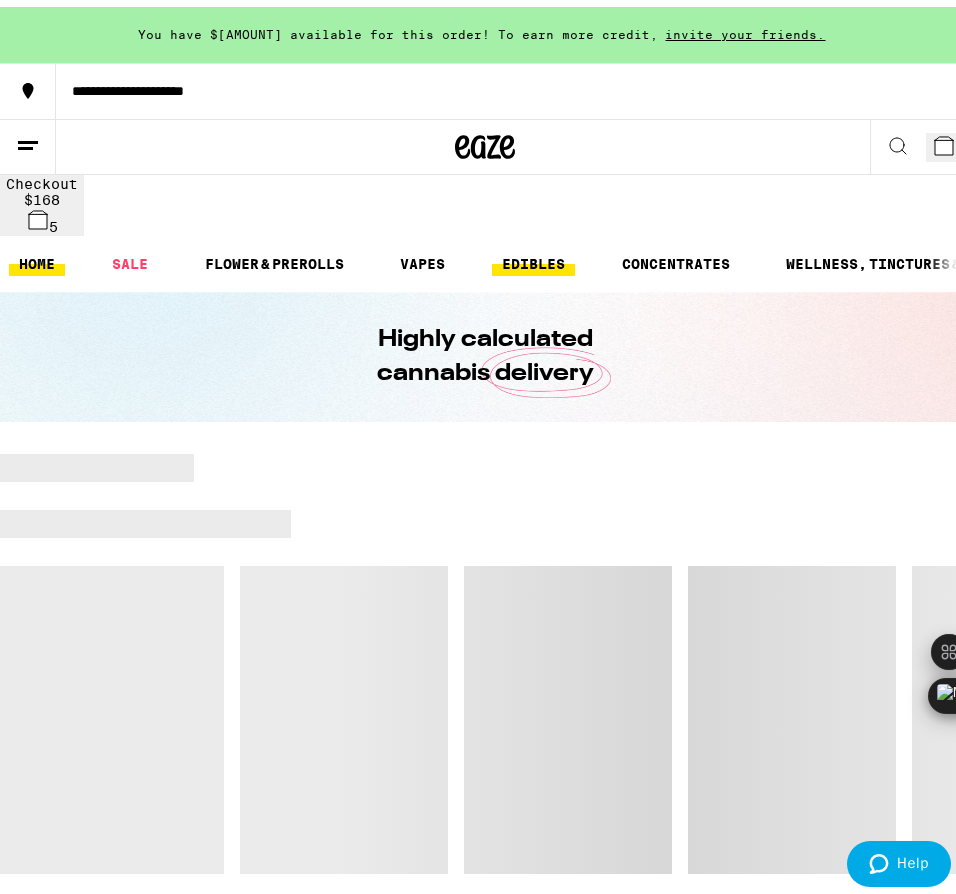 scroll, scrollTop: 0, scrollLeft: 0, axis: both 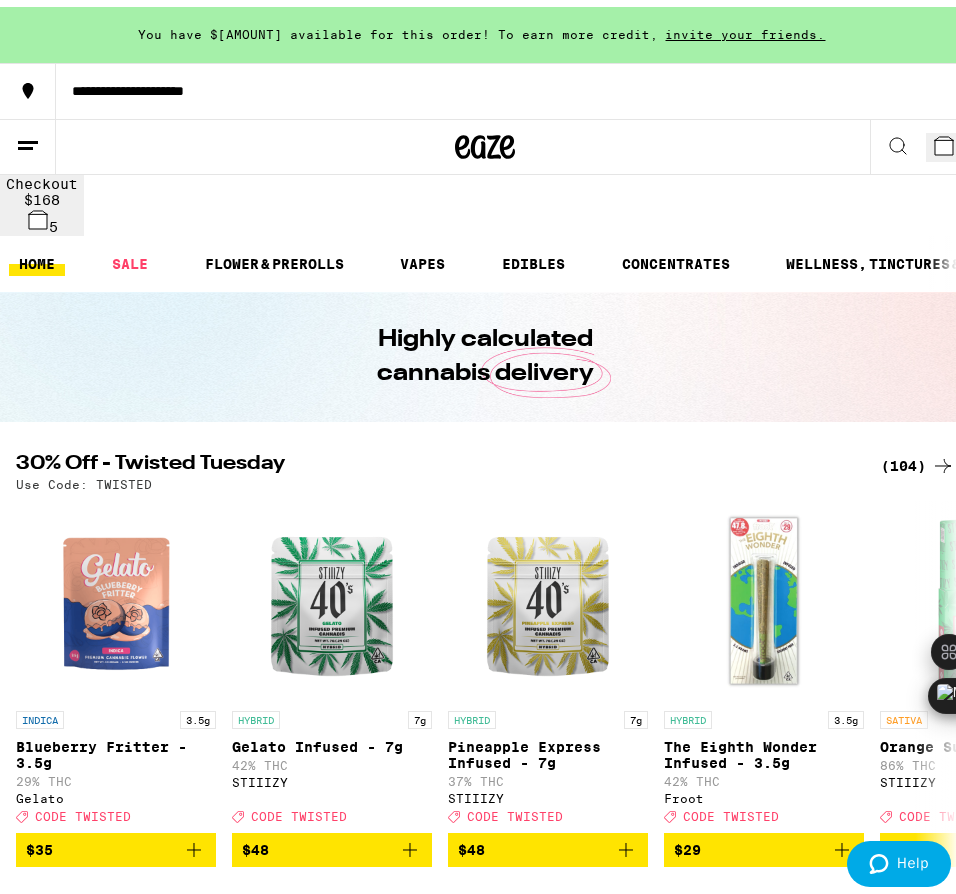 click 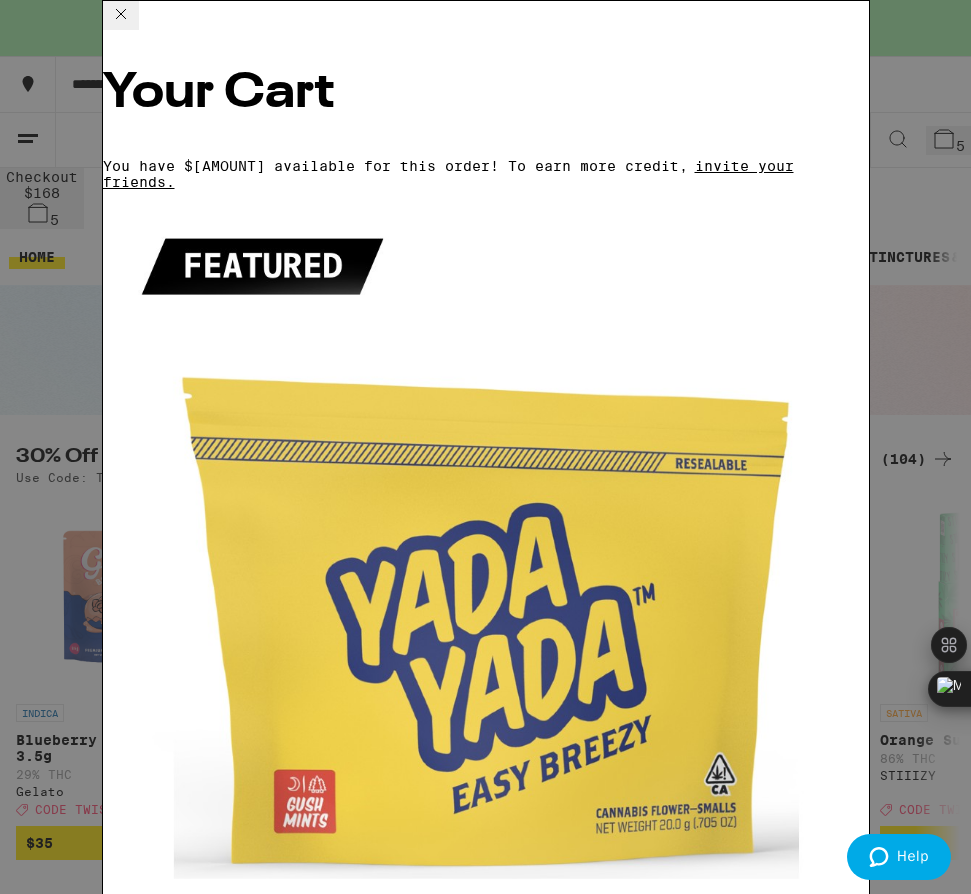 click 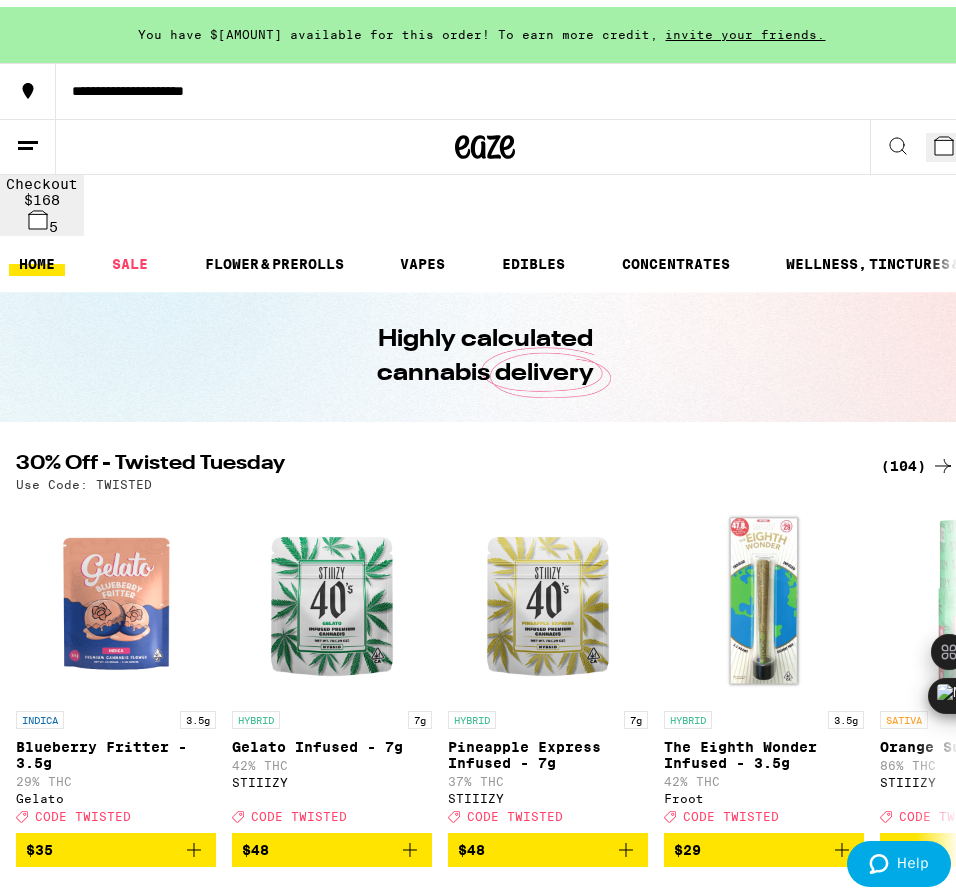 scroll, scrollTop: 0, scrollLeft: 0, axis: both 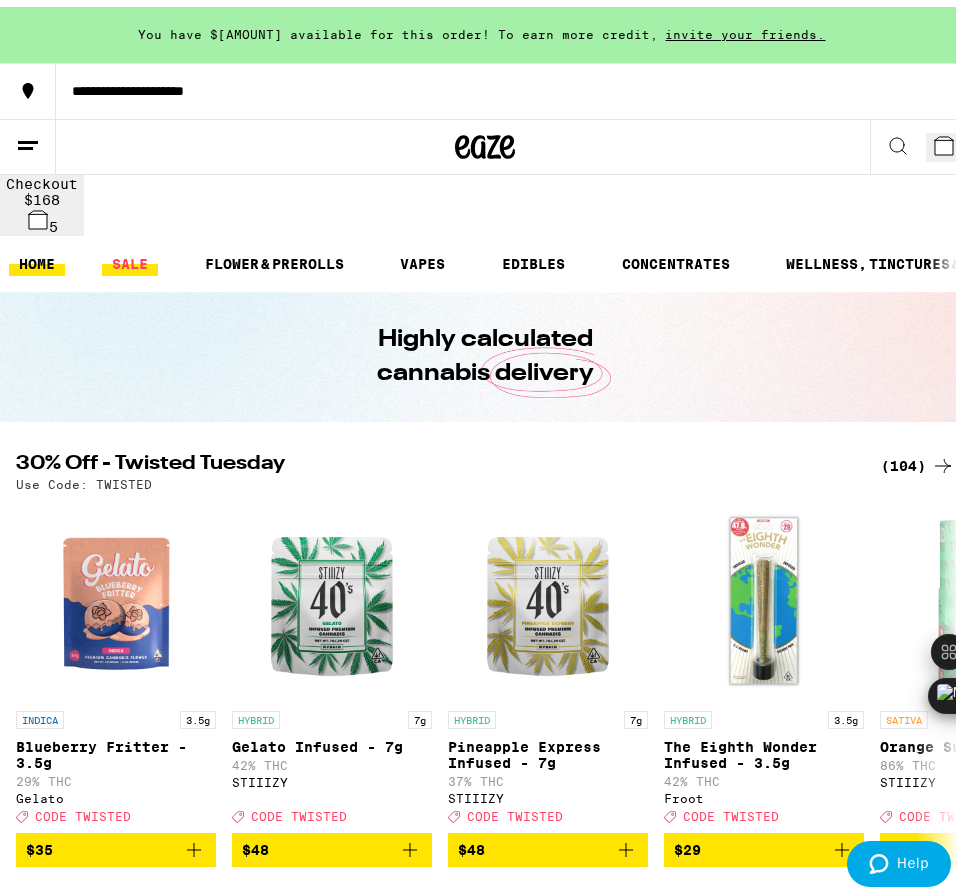click on "SALE" at bounding box center (130, 257) 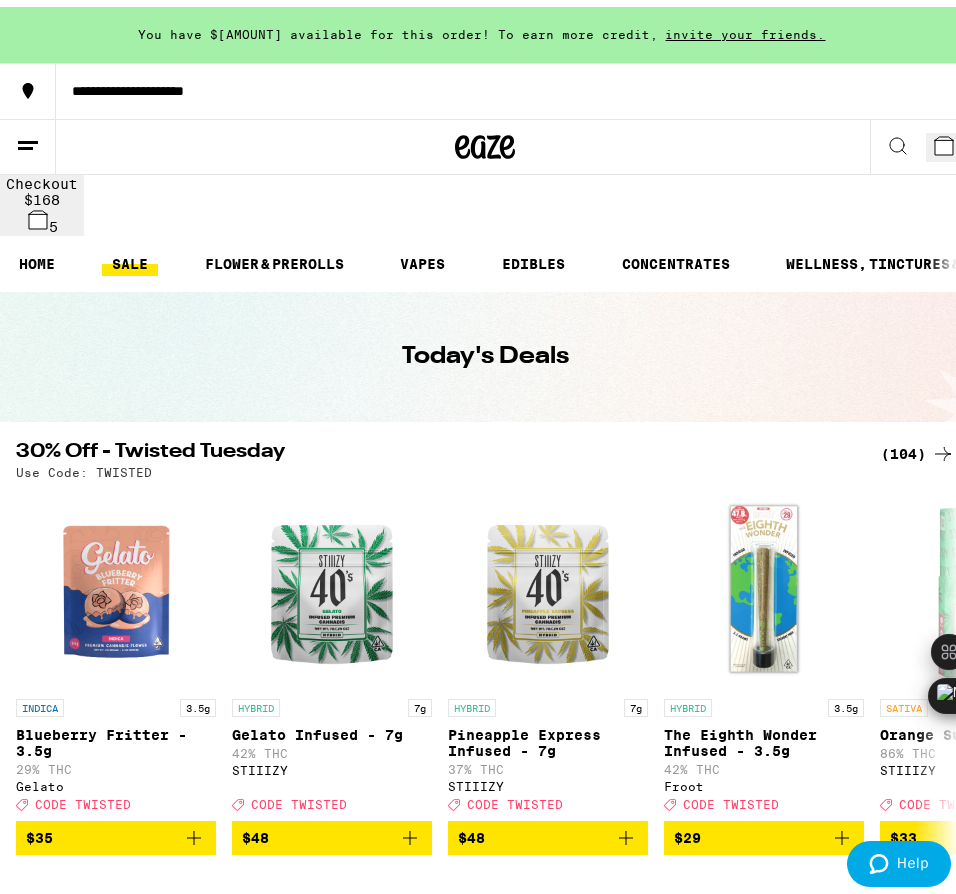 click on "(104)" at bounding box center [918, 447] 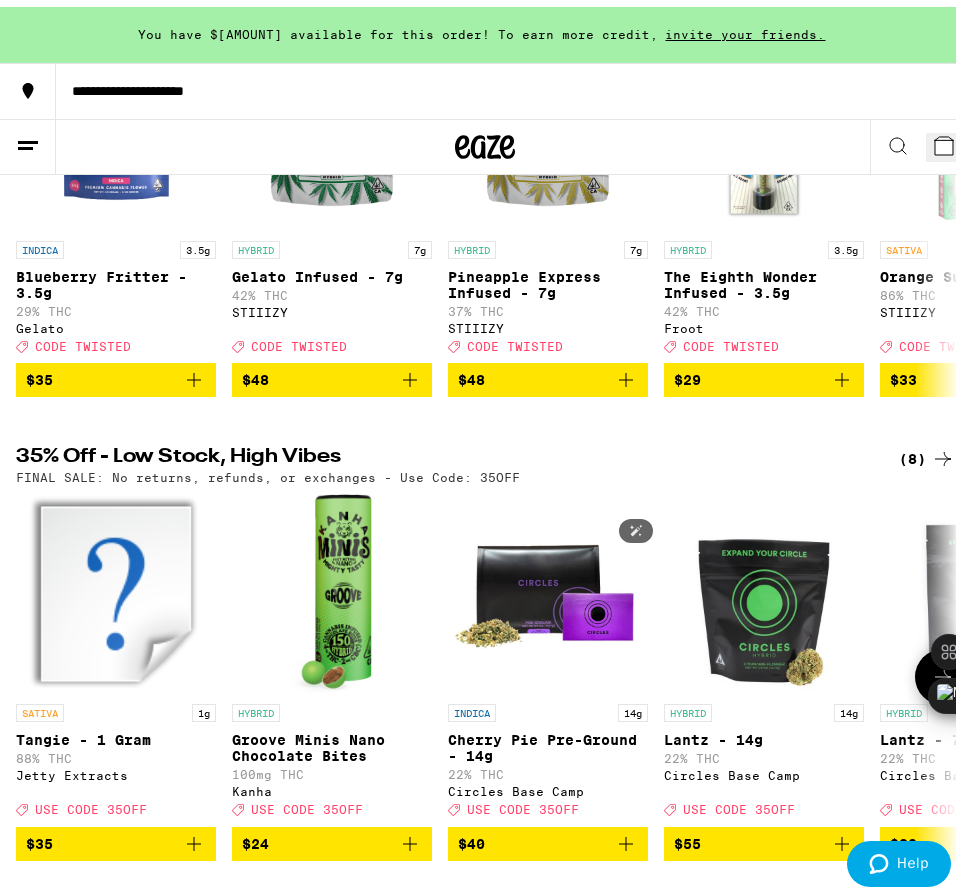 scroll, scrollTop: 599, scrollLeft: 0, axis: vertical 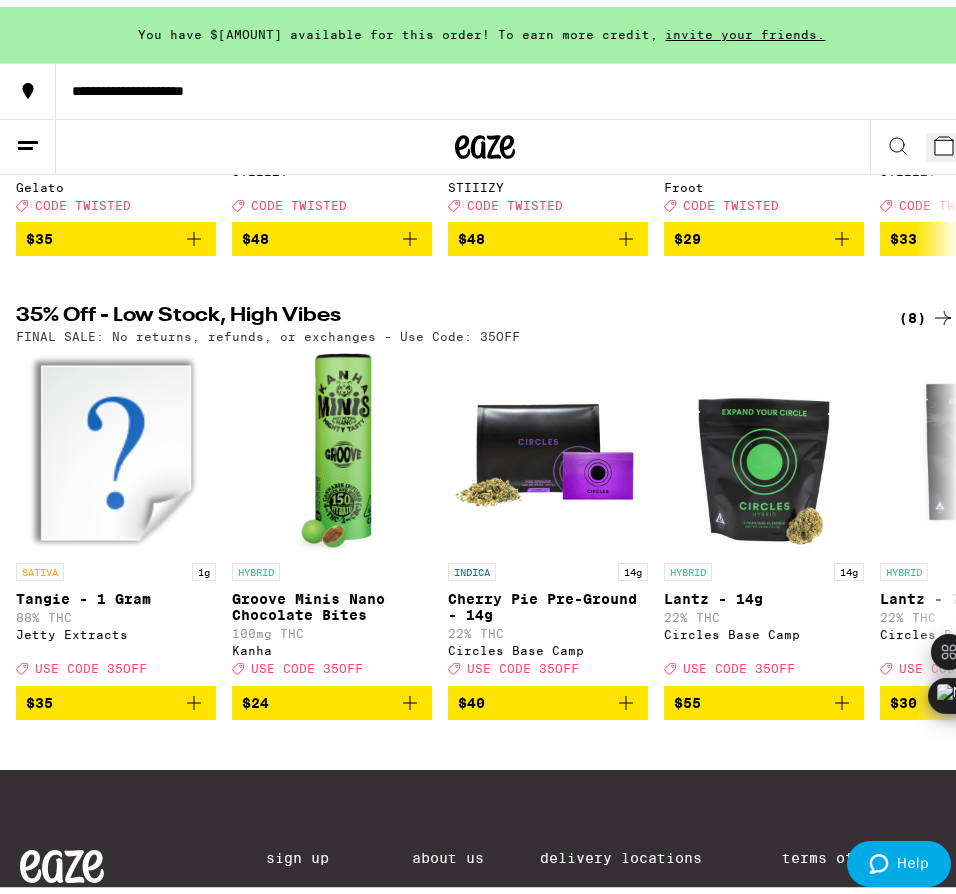 click 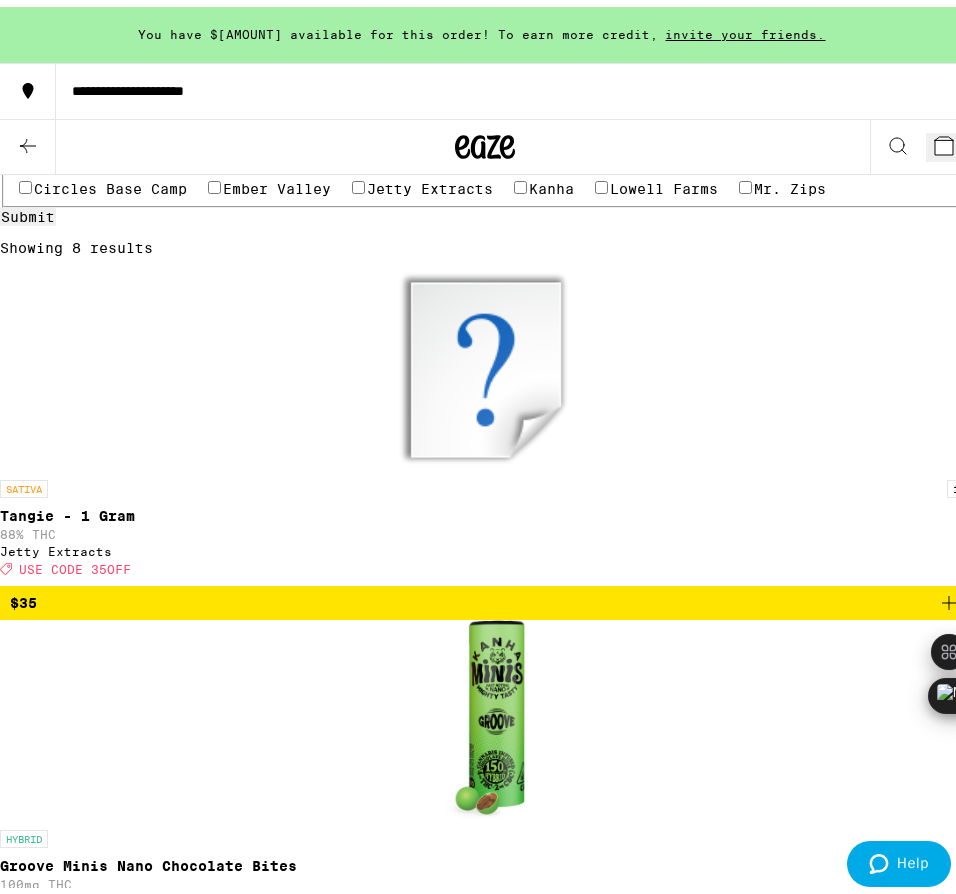 scroll, scrollTop: 948, scrollLeft: 0, axis: vertical 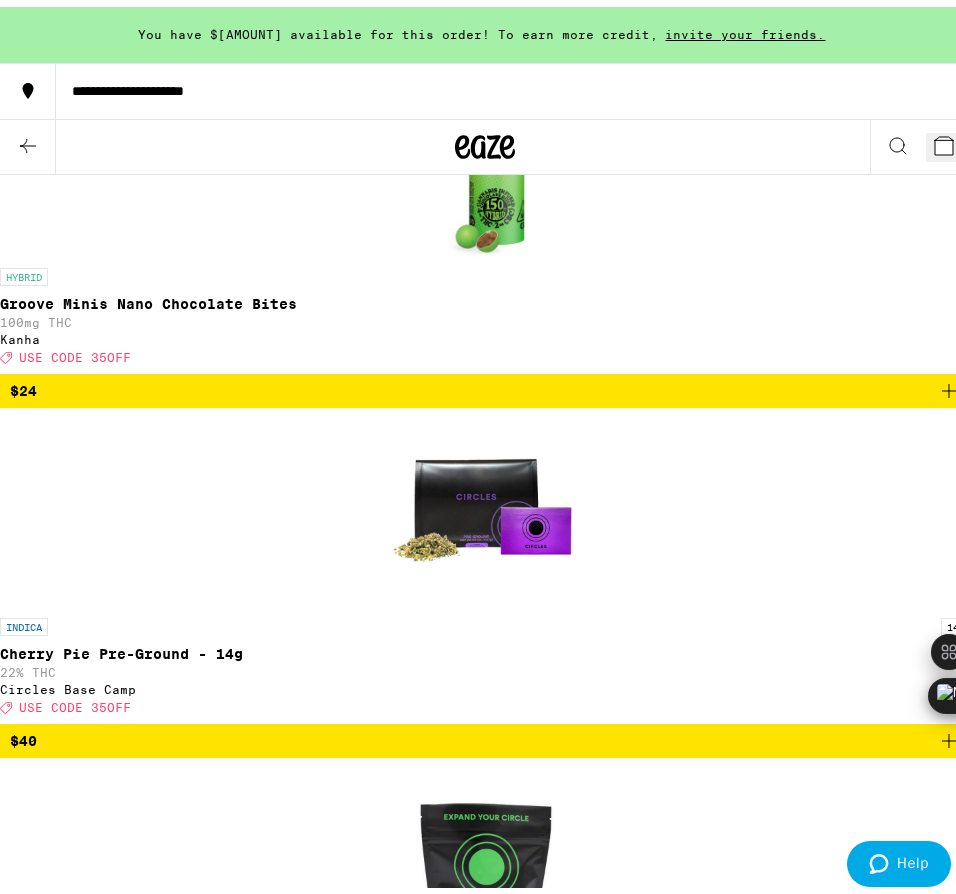 click 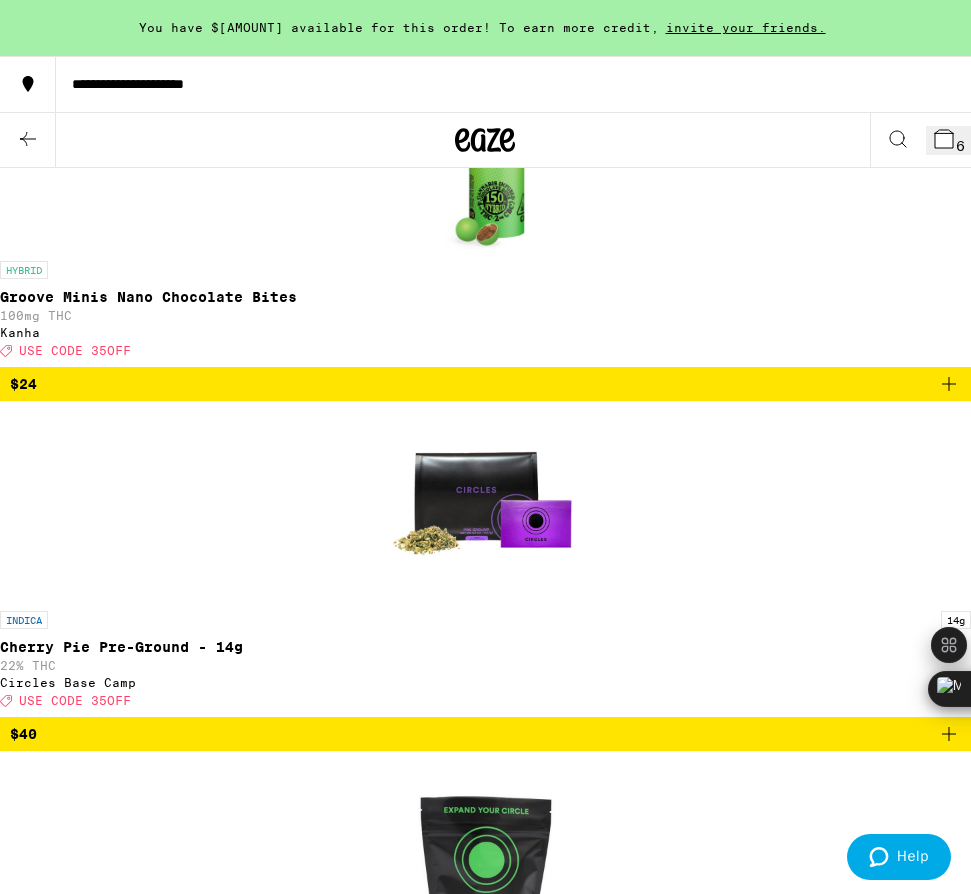 click 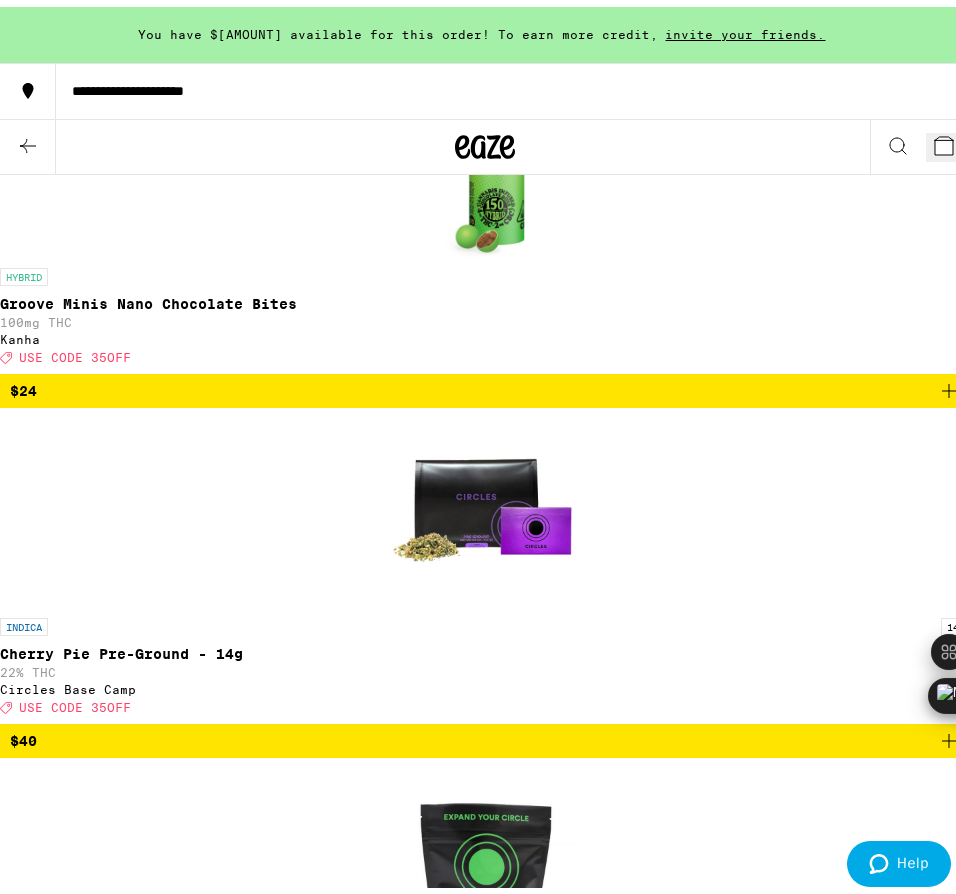 click 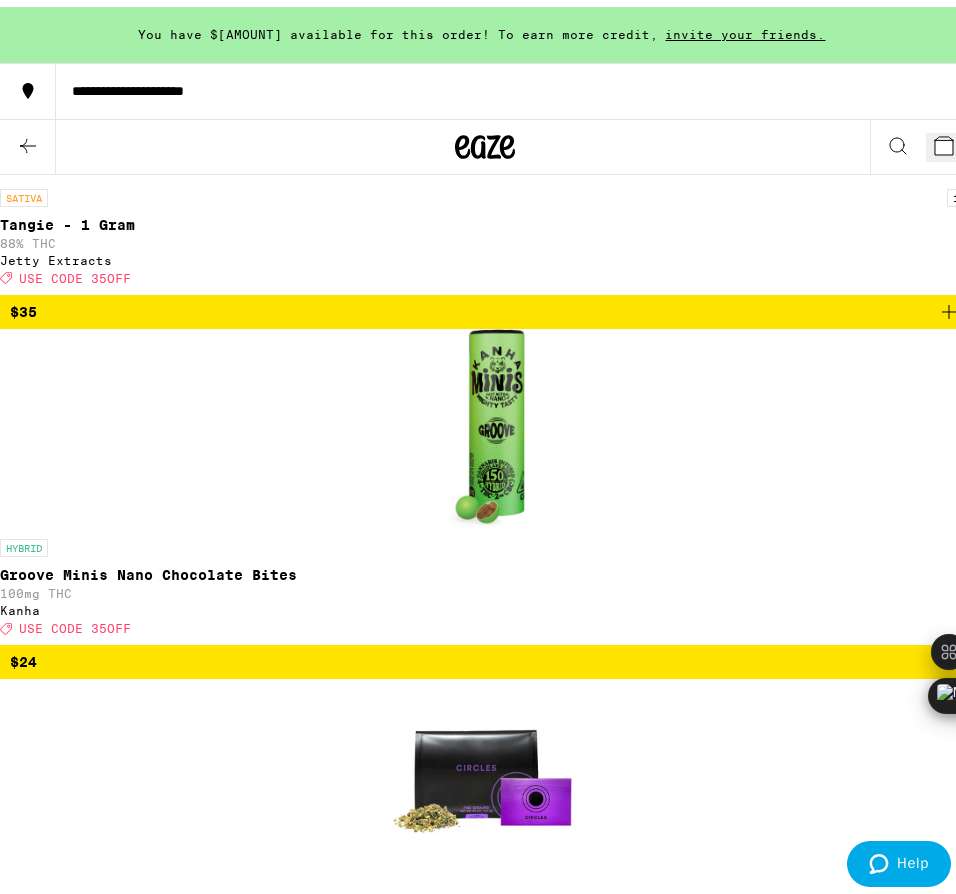 scroll, scrollTop: 0, scrollLeft: 0, axis: both 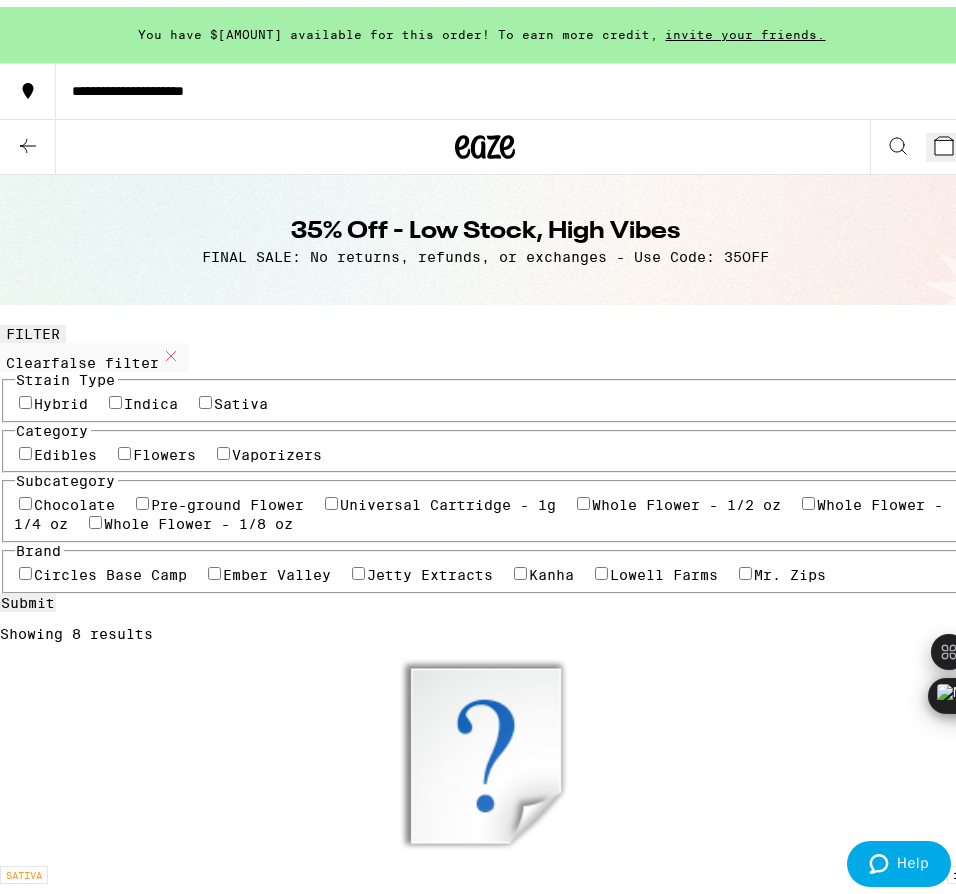 click 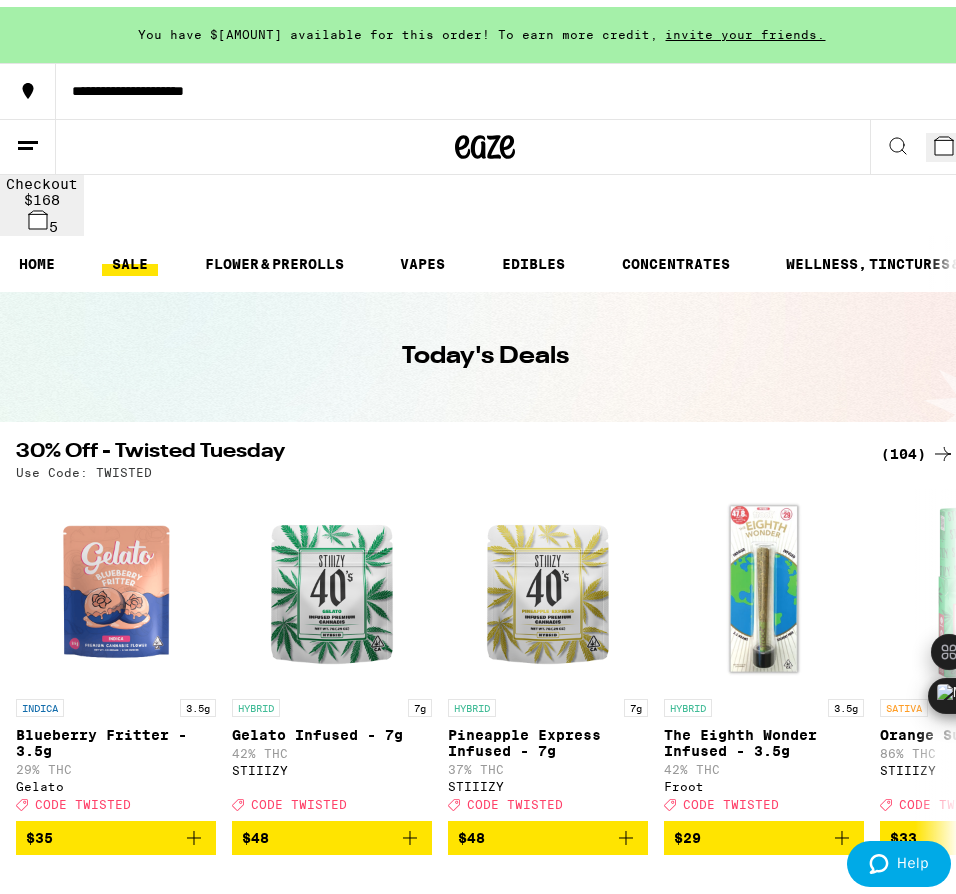 click 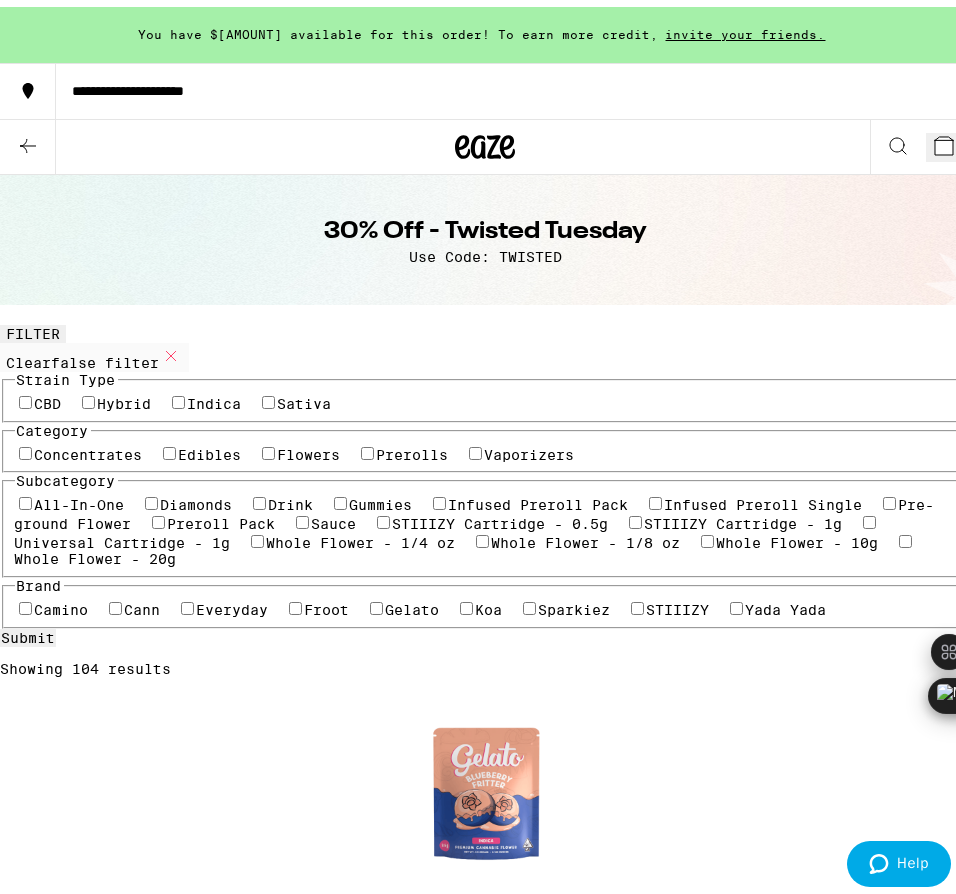 click on "Indica" at bounding box center (215, 397) 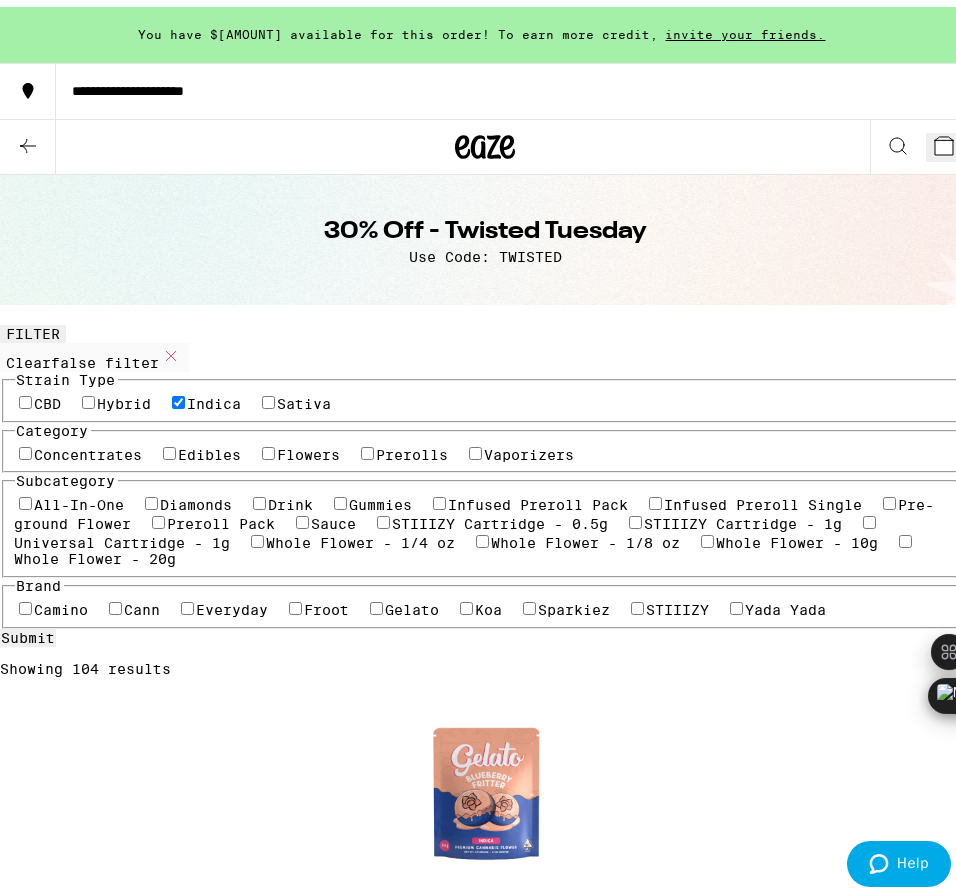 checkbox on "true" 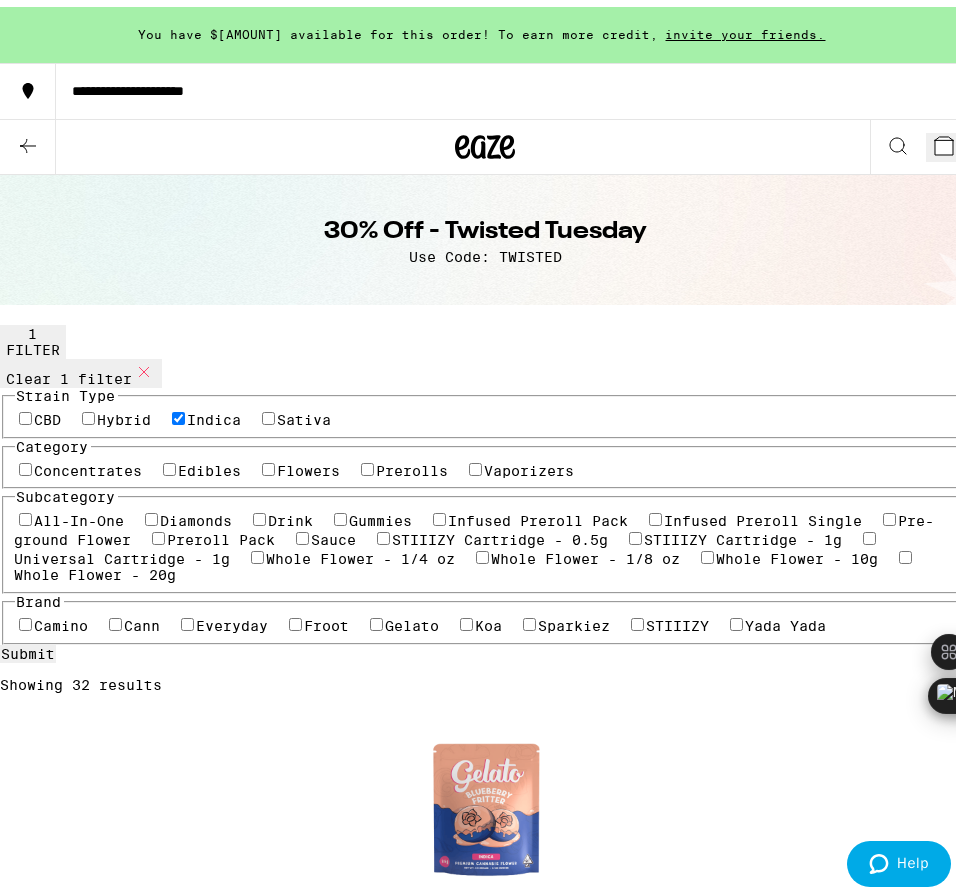 click on "Flowers" at bounding box center [309, 464] 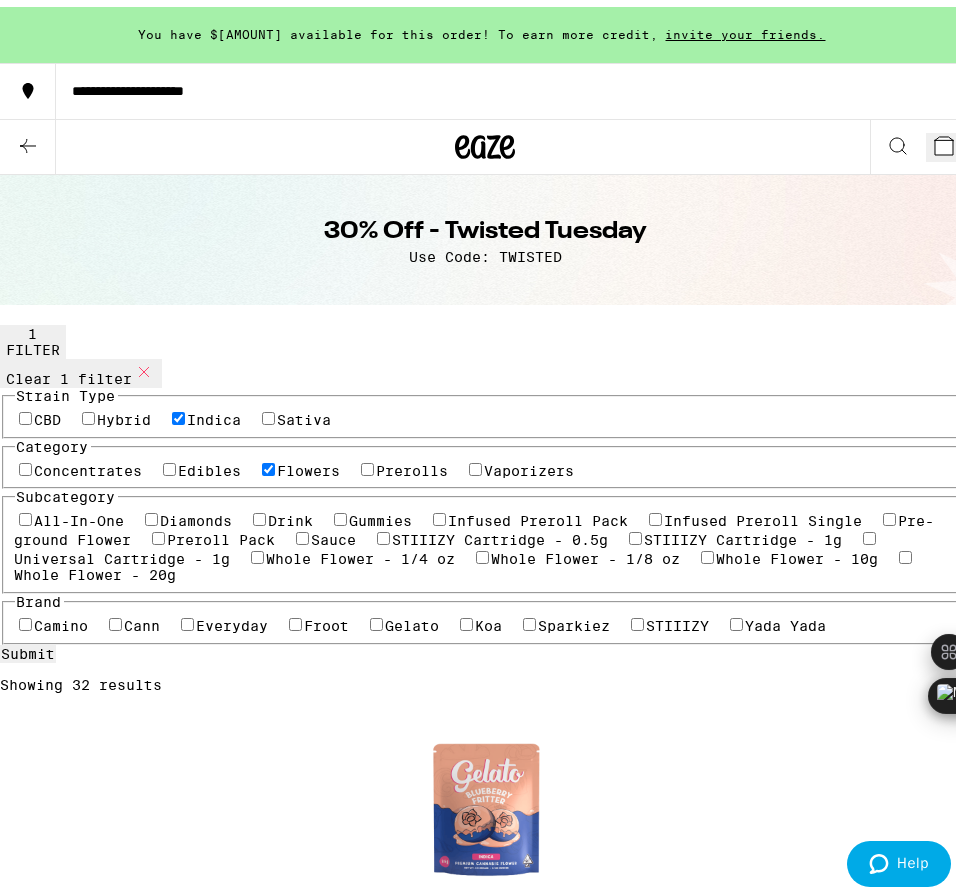 checkbox on "true" 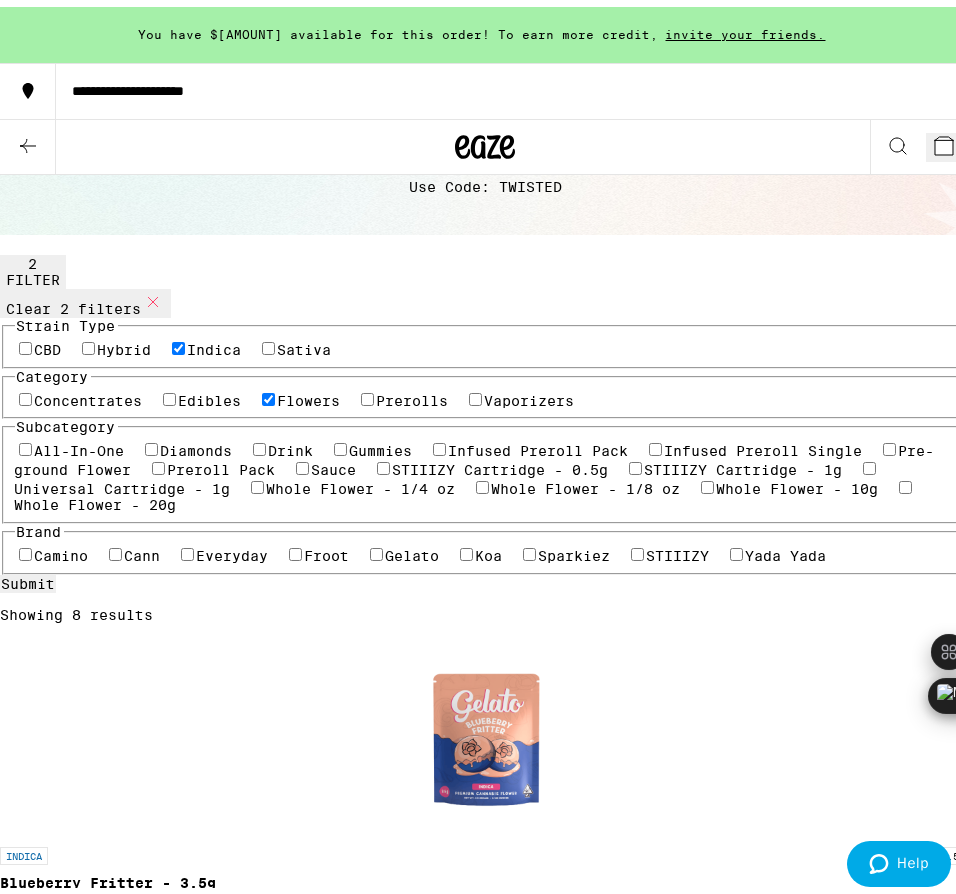 scroll, scrollTop: 225, scrollLeft: 0, axis: vertical 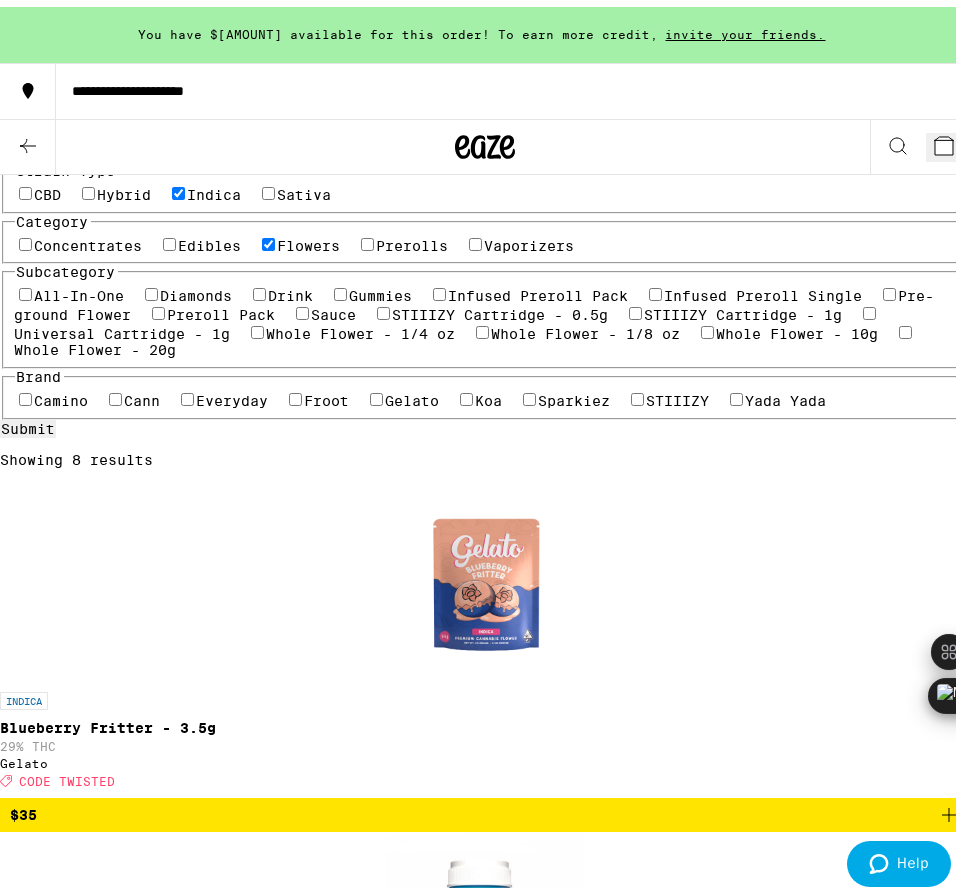click 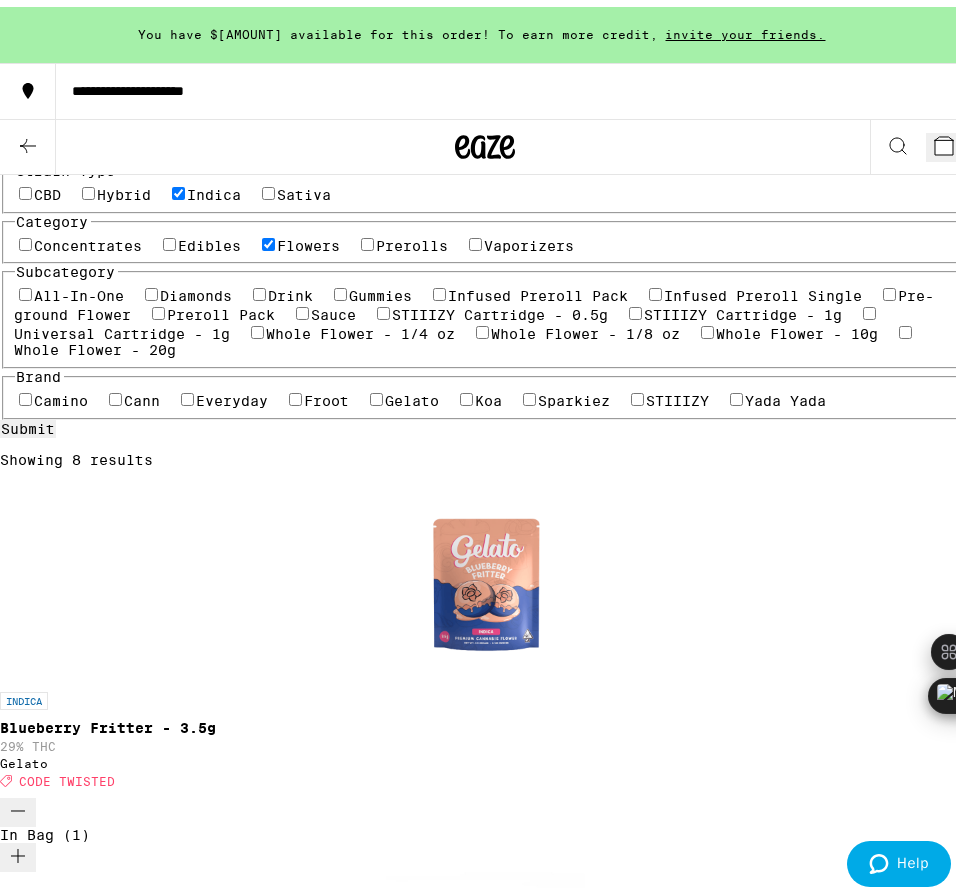 click 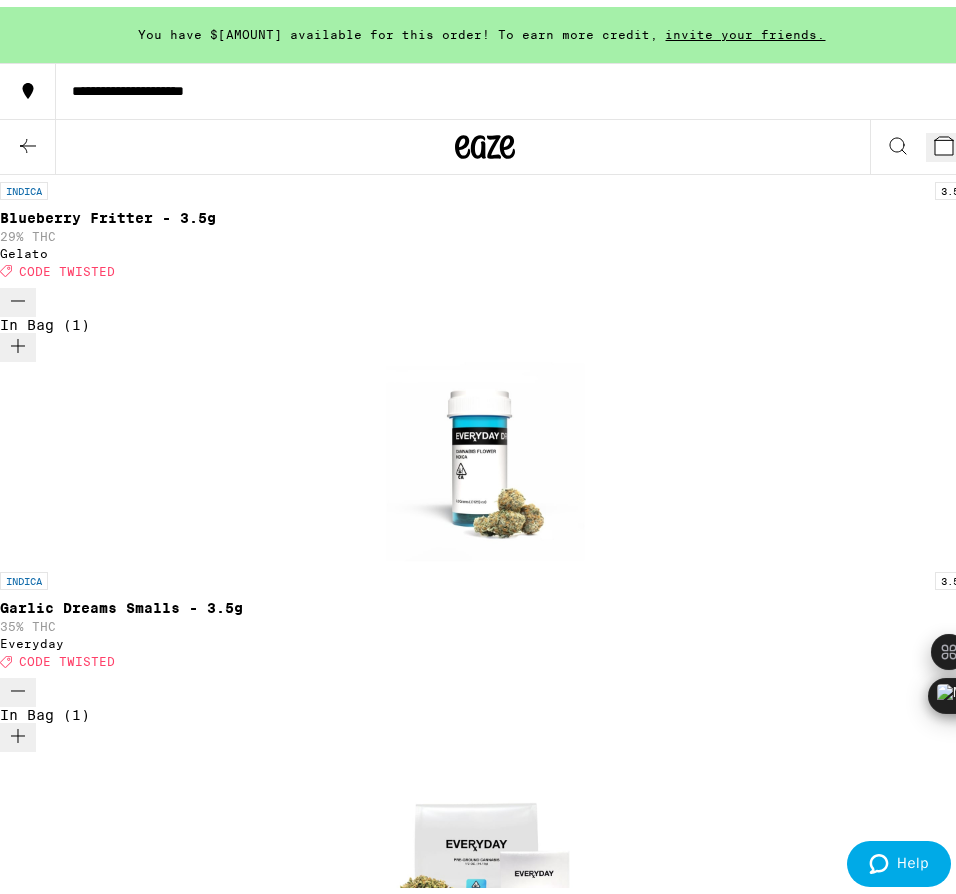 scroll, scrollTop: 751, scrollLeft: 0, axis: vertical 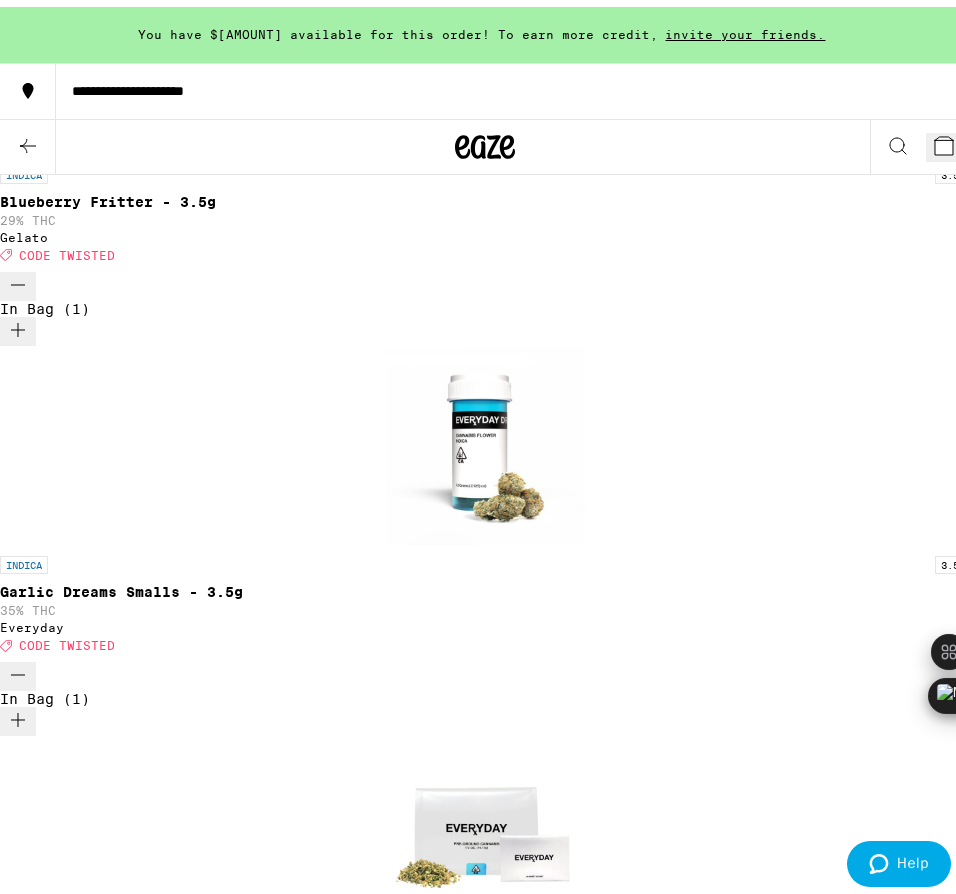 click 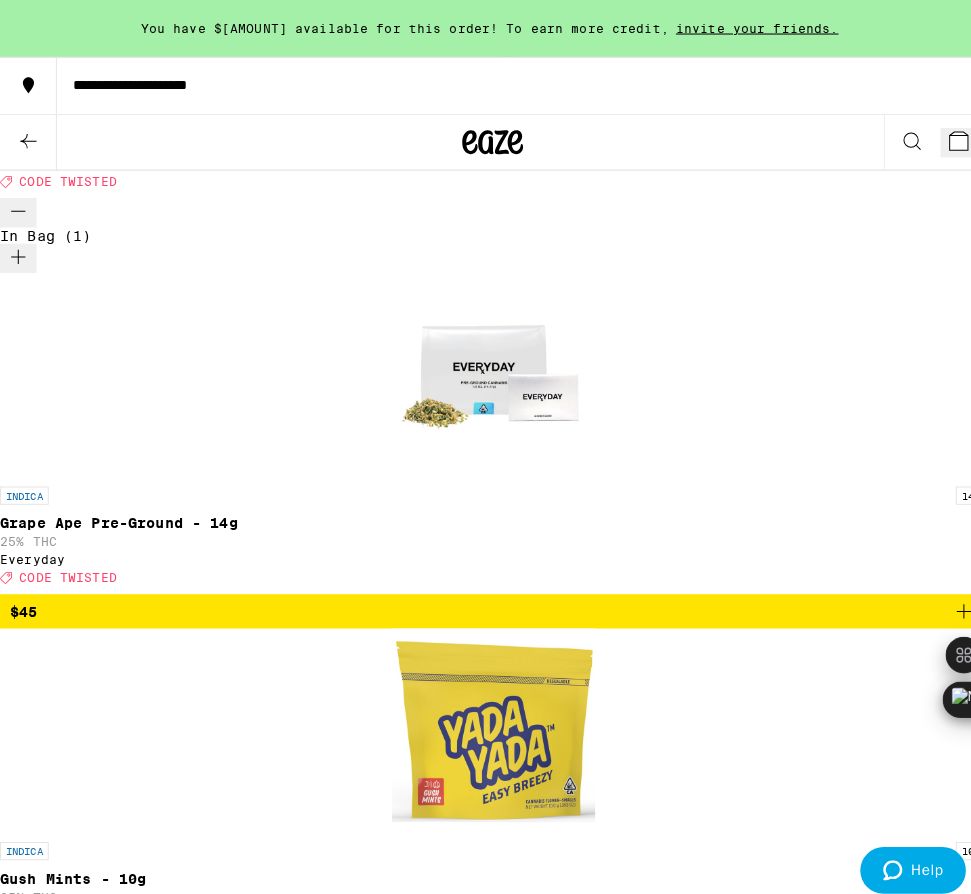 scroll, scrollTop: 1215, scrollLeft: 0, axis: vertical 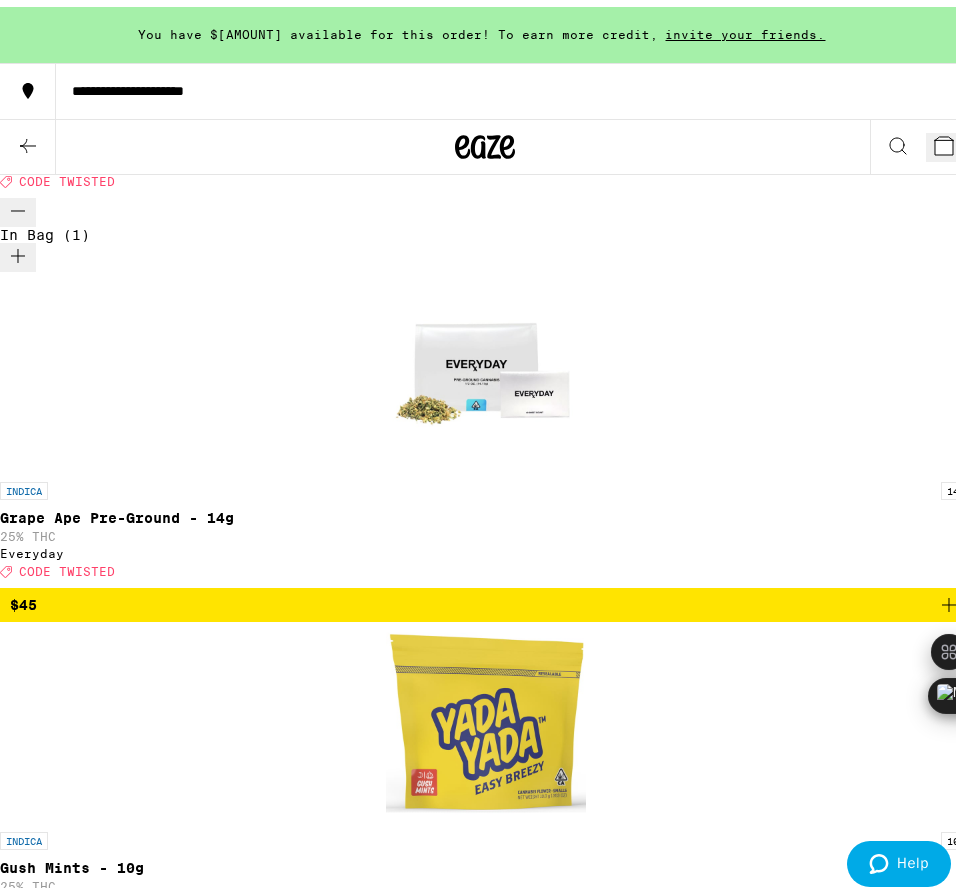 click 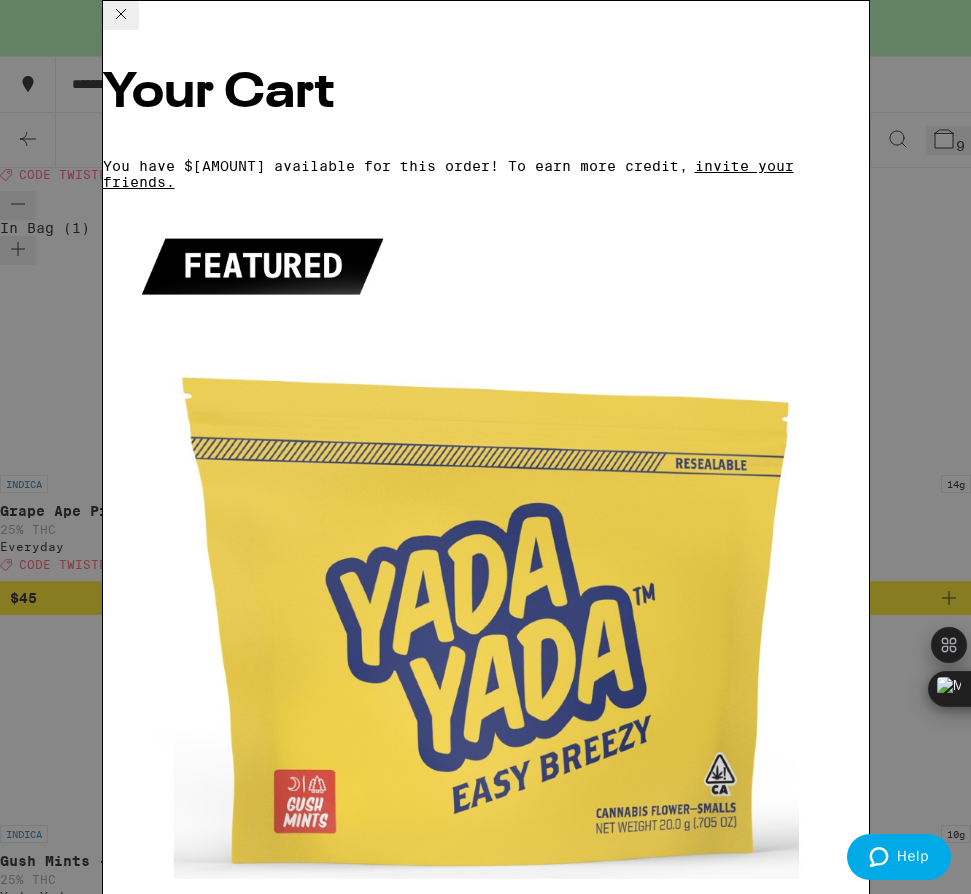 scroll, scrollTop: 40, scrollLeft: 0, axis: vertical 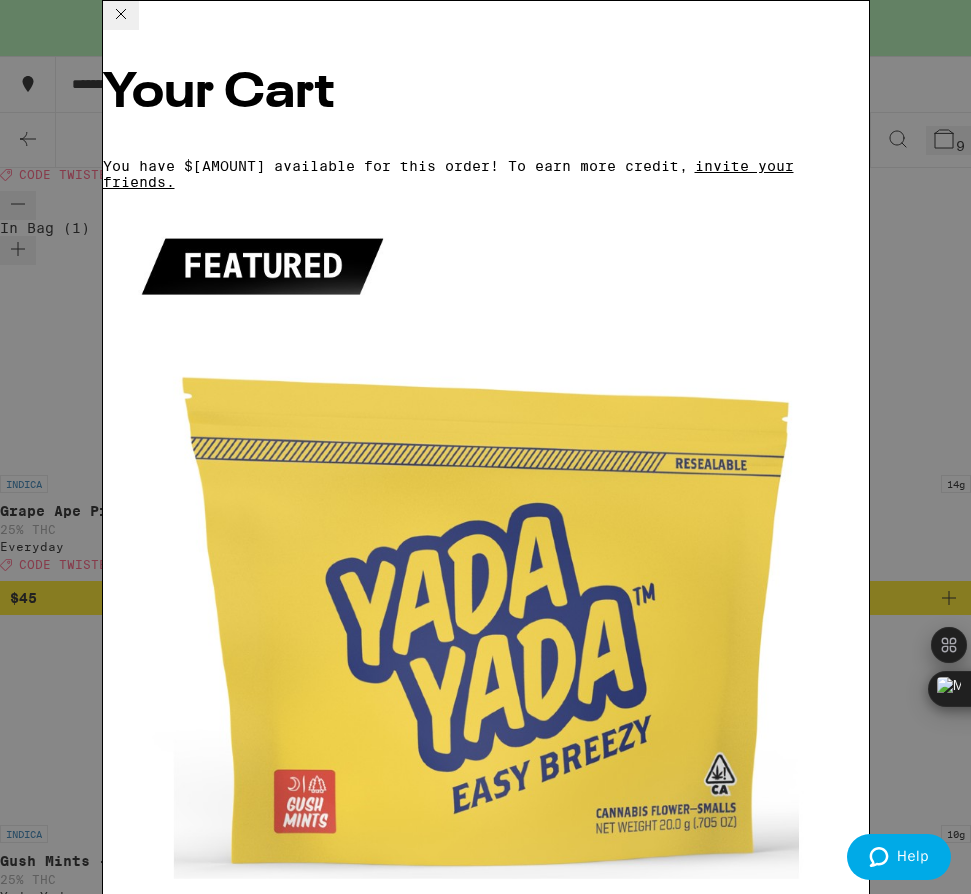 click 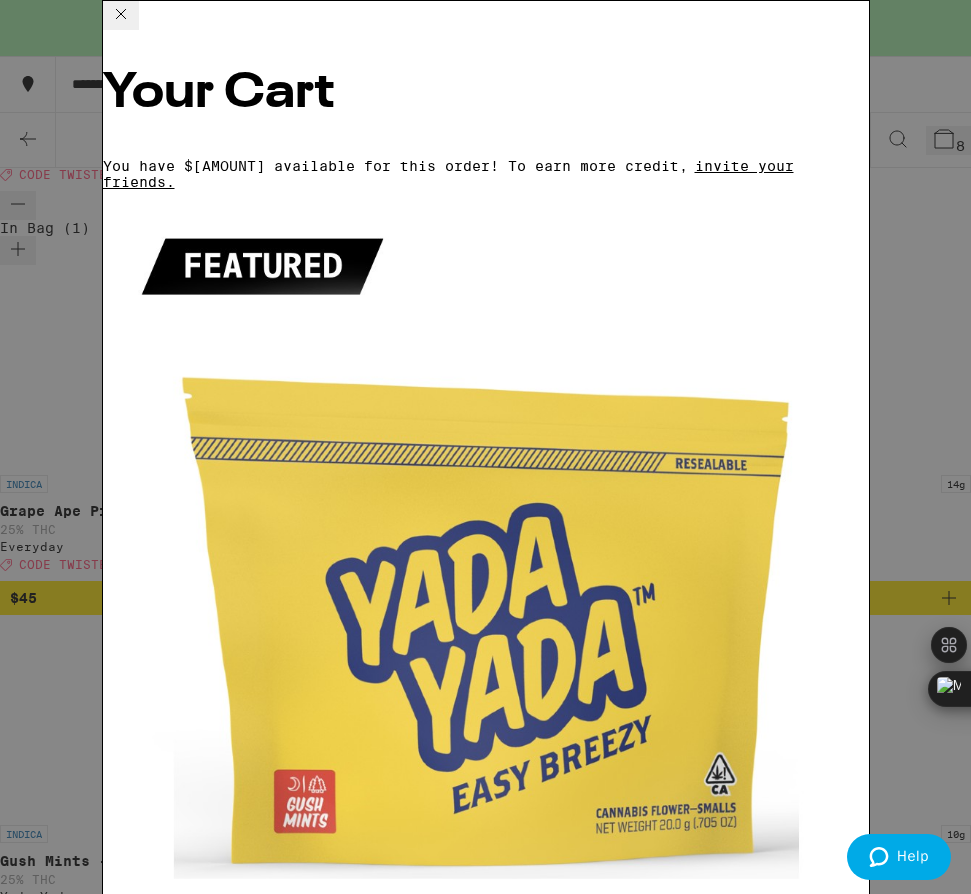 scroll, scrollTop: 0, scrollLeft: 0, axis: both 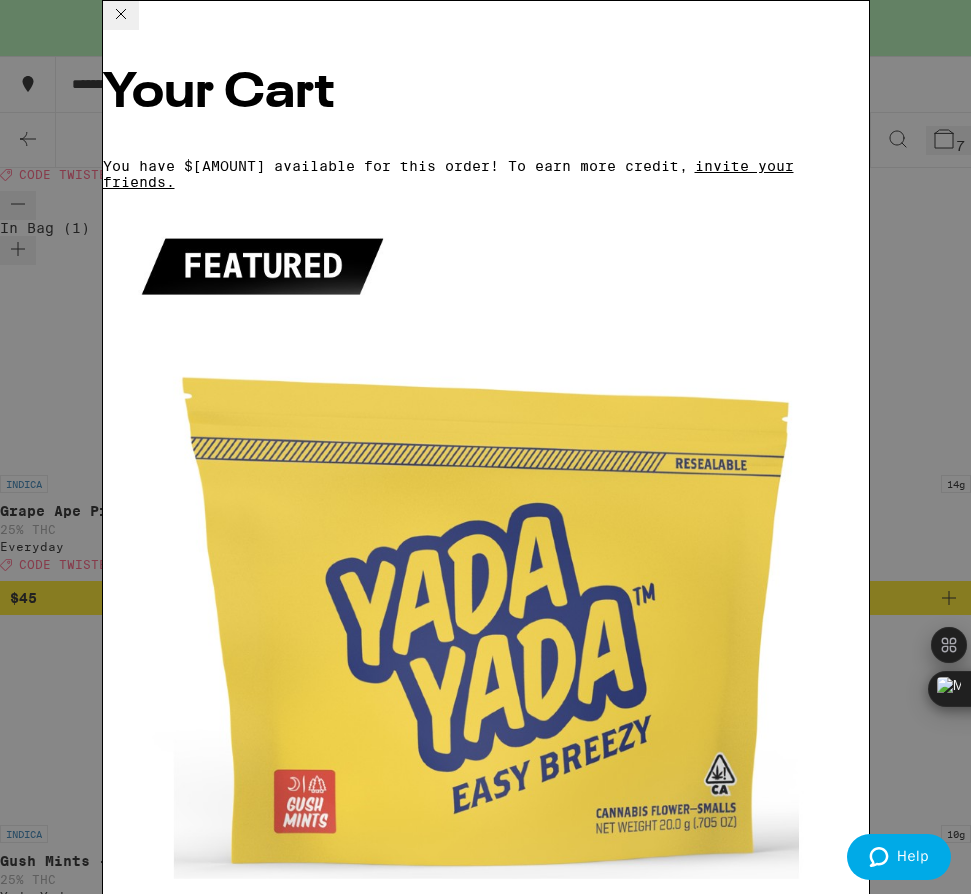 click 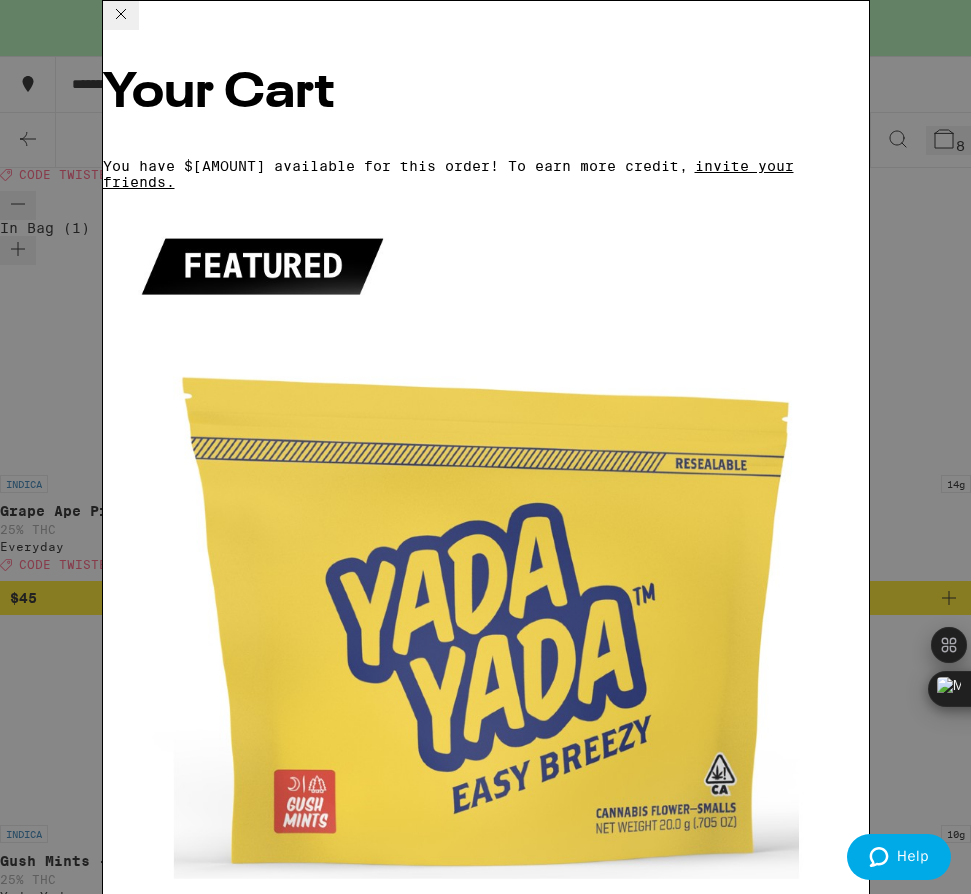 scroll, scrollTop: 496, scrollLeft: 0, axis: vertical 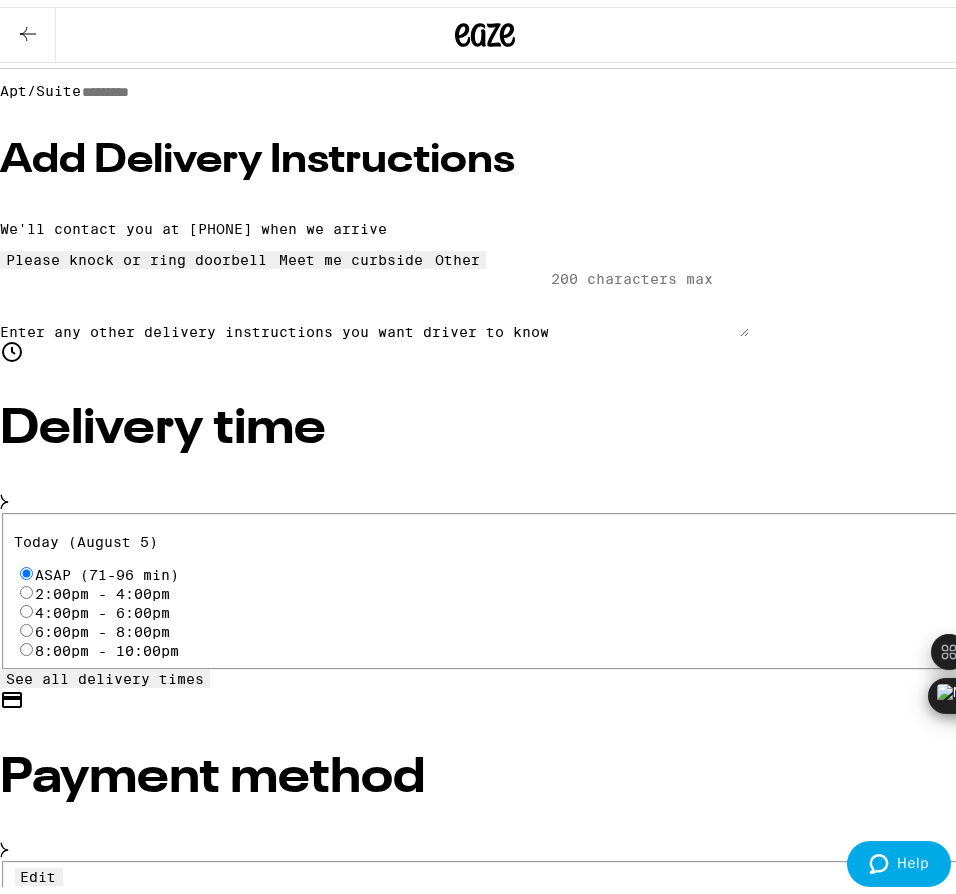 click on "Pay with Checking Account TOTAL CHECKING" at bounding box center (235, 898) 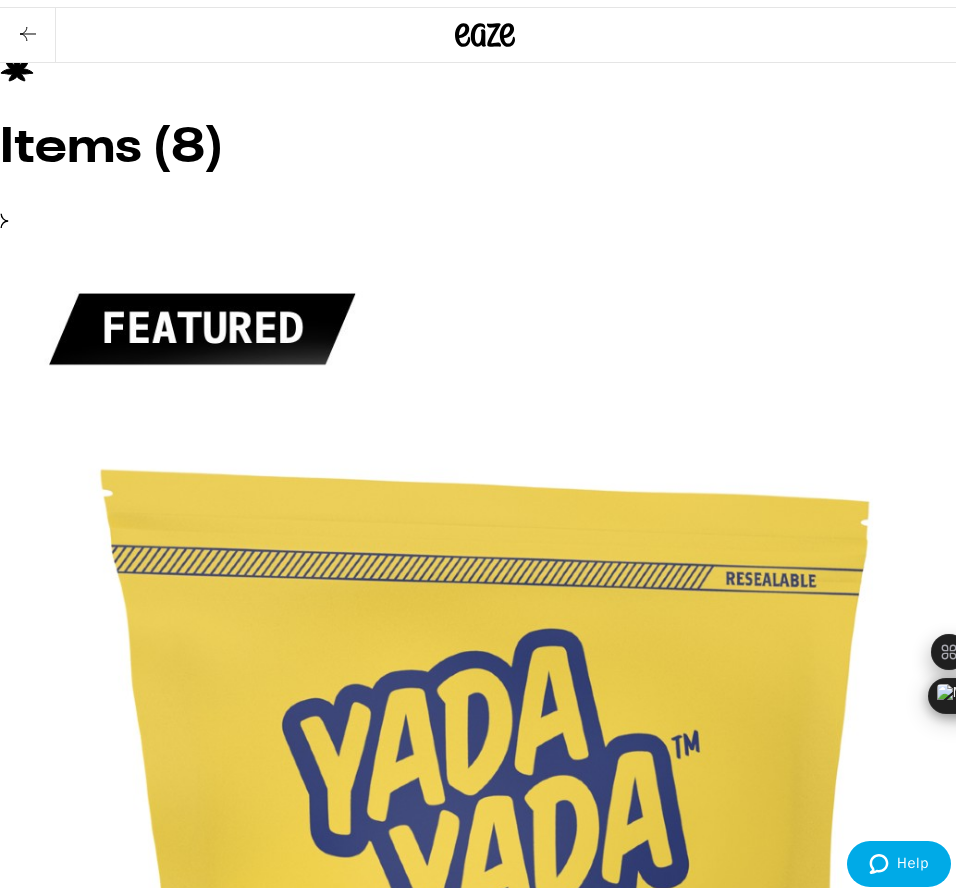 scroll, scrollTop: 1336, scrollLeft: 0, axis: vertical 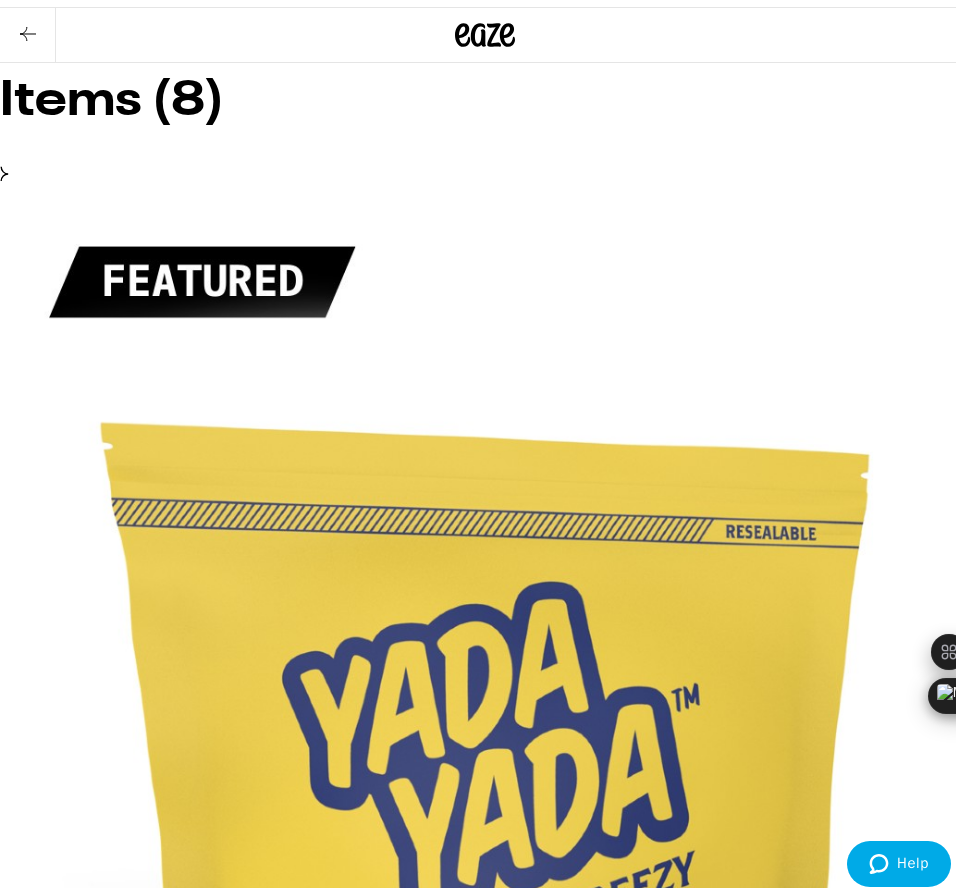 click on "Other" at bounding box center [485, 7767] 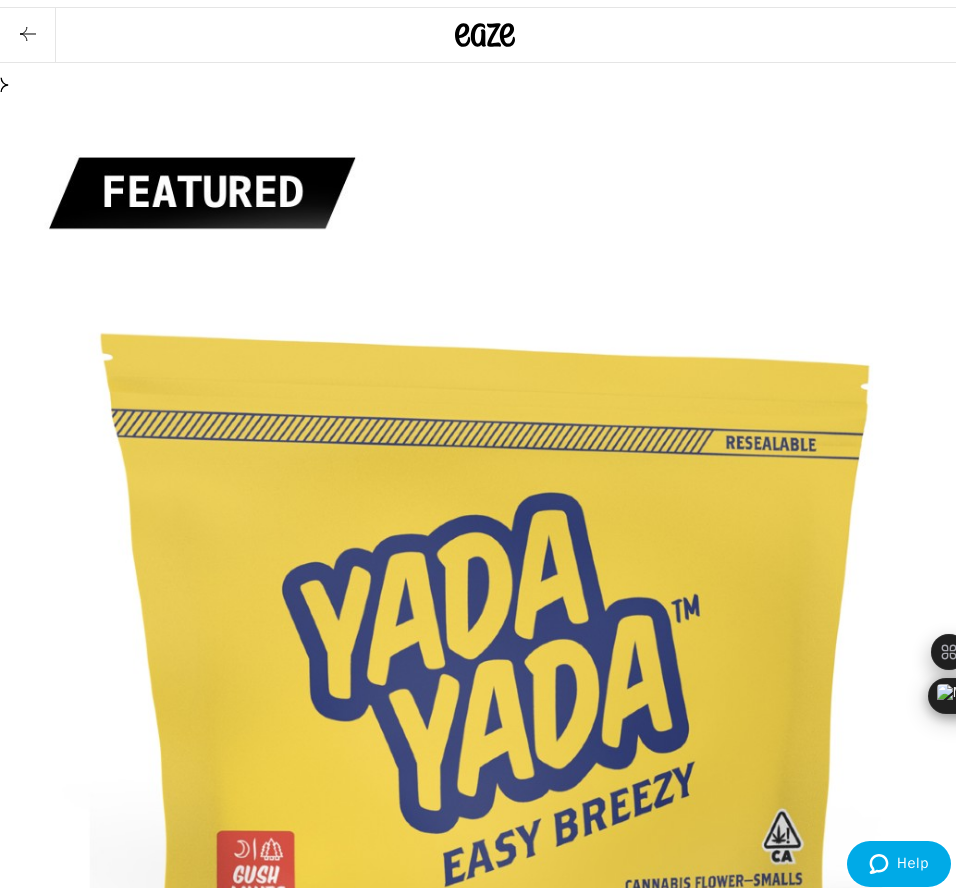 type on "5" 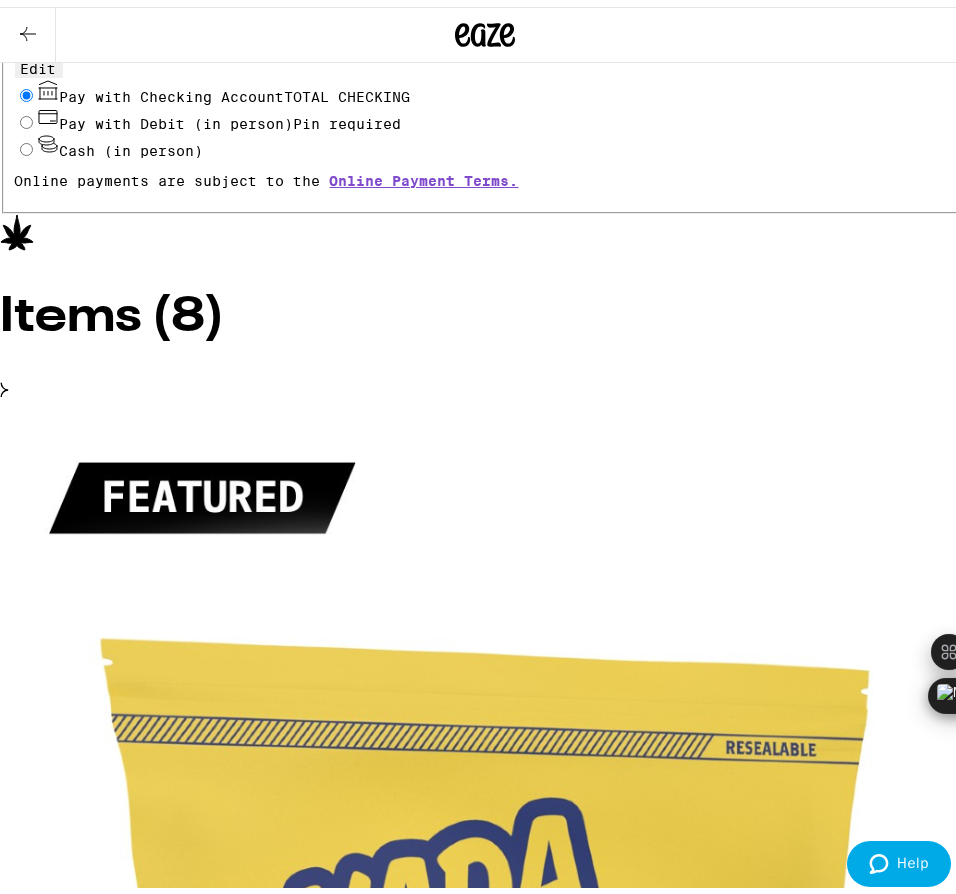 scroll, scrollTop: 1115, scrollLeft: 0, axis: vertical 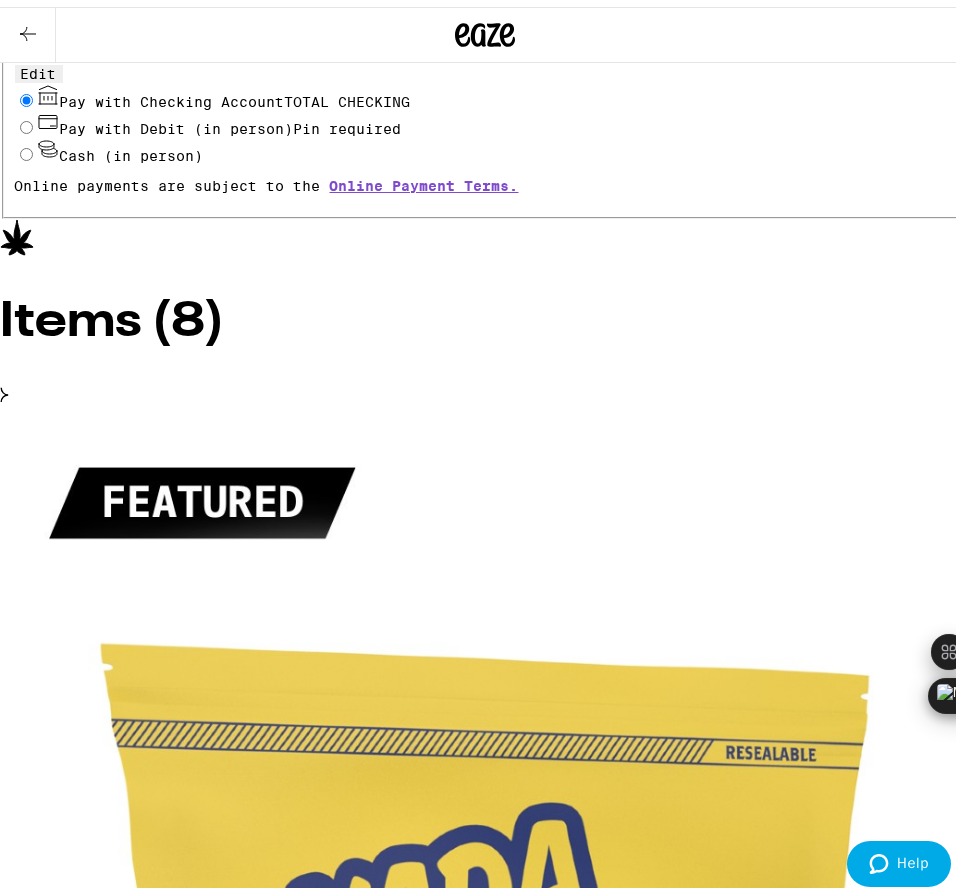 click on "Place Order" at bounding box center (55, 8163) 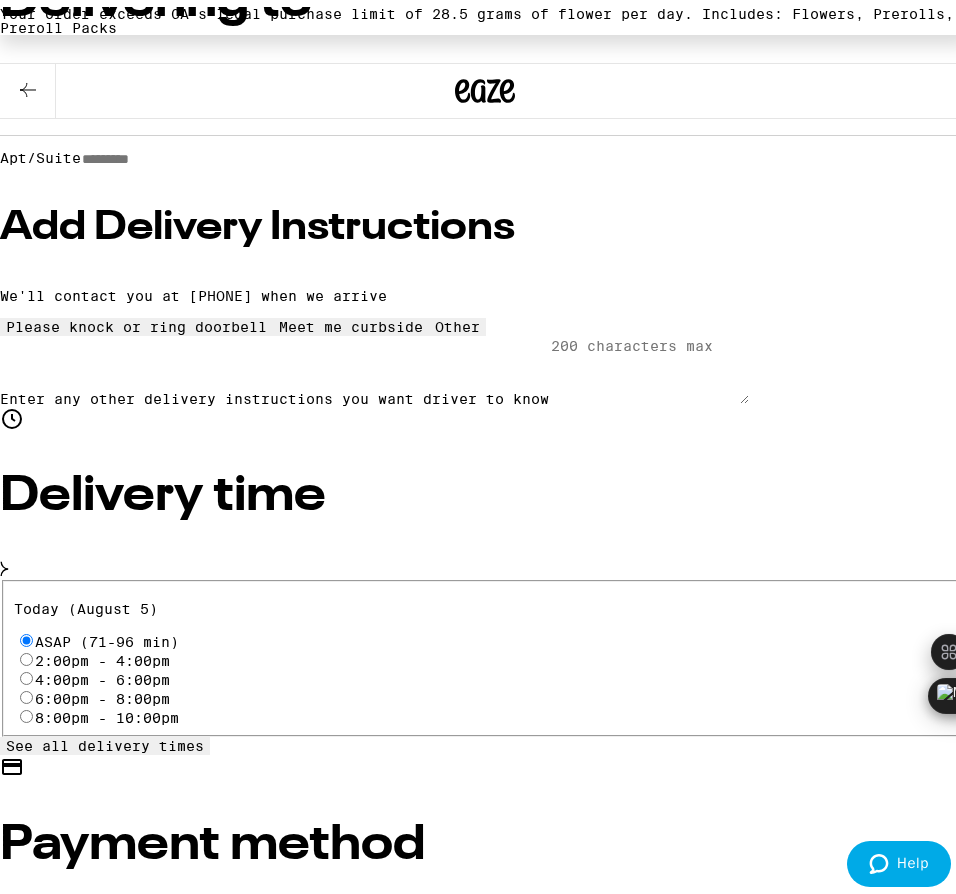 scroll, scrollTop: 296, scrollLeft: 0, axis: vertical 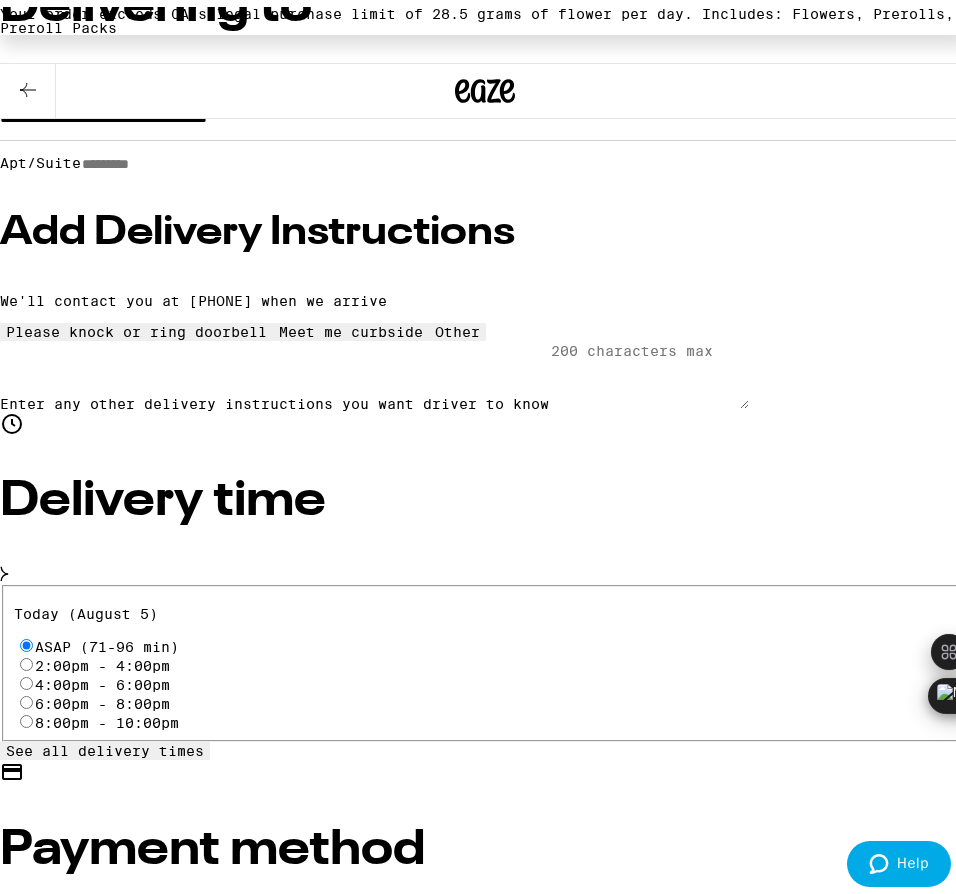 click 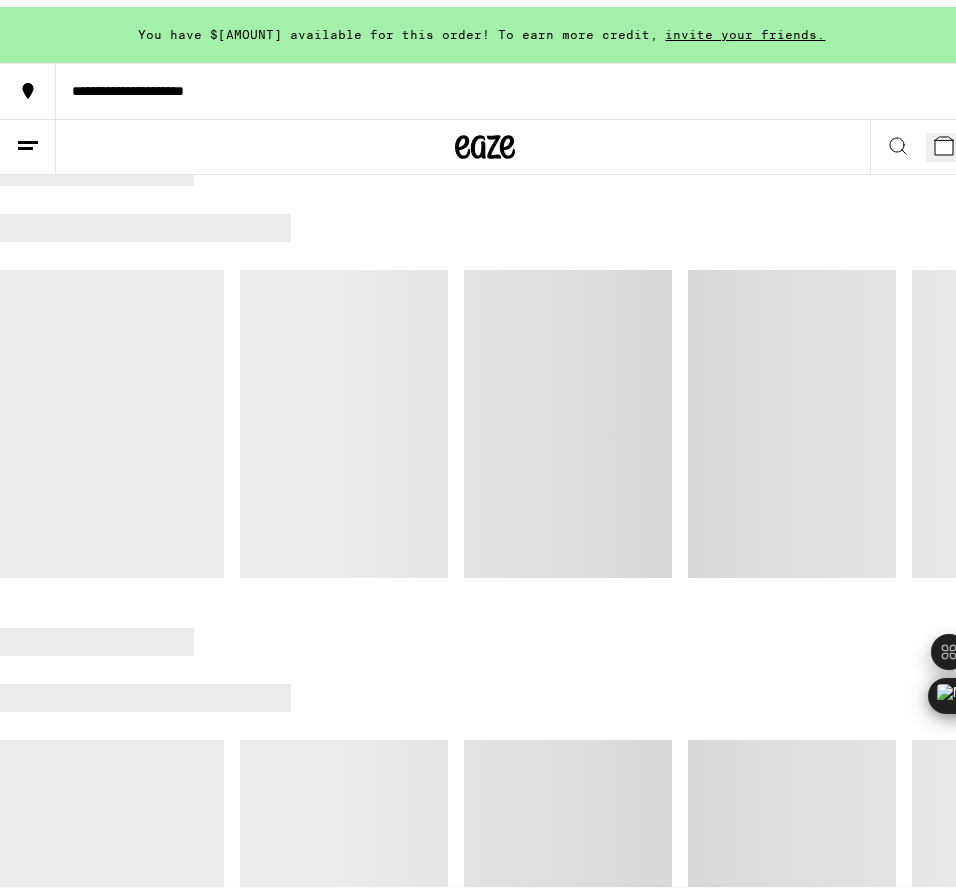 scroll, scrollTop: 0, scrollLeft: 0, axis: both 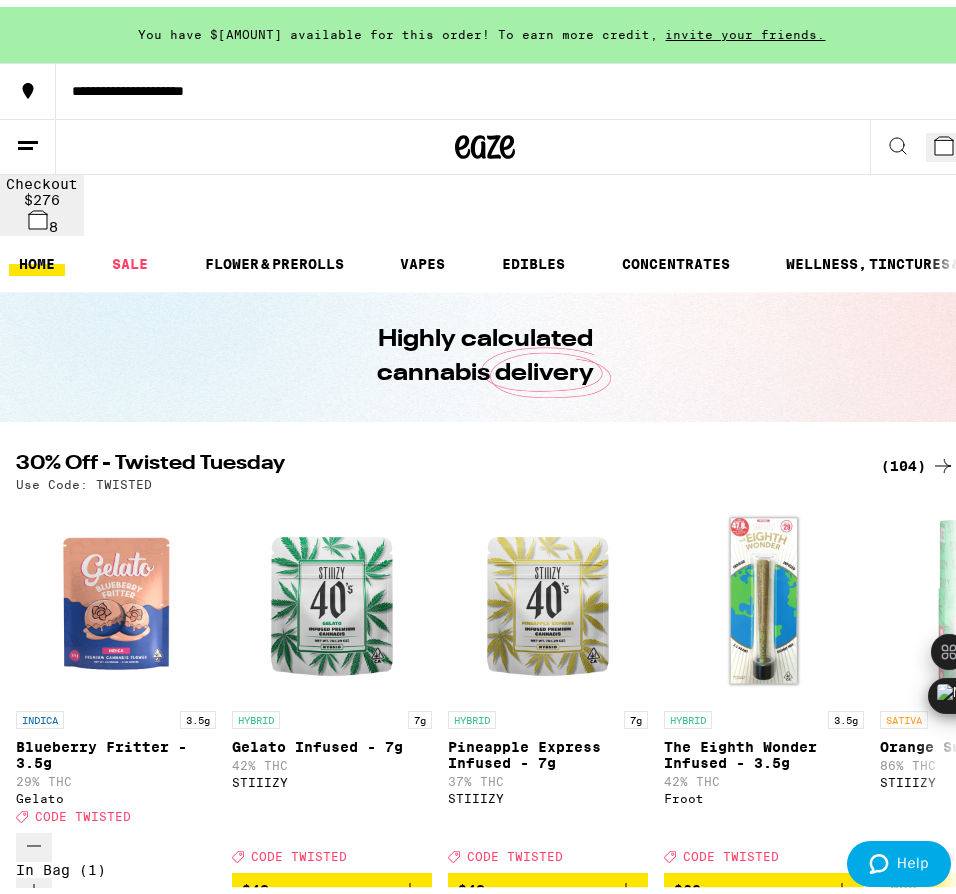 click 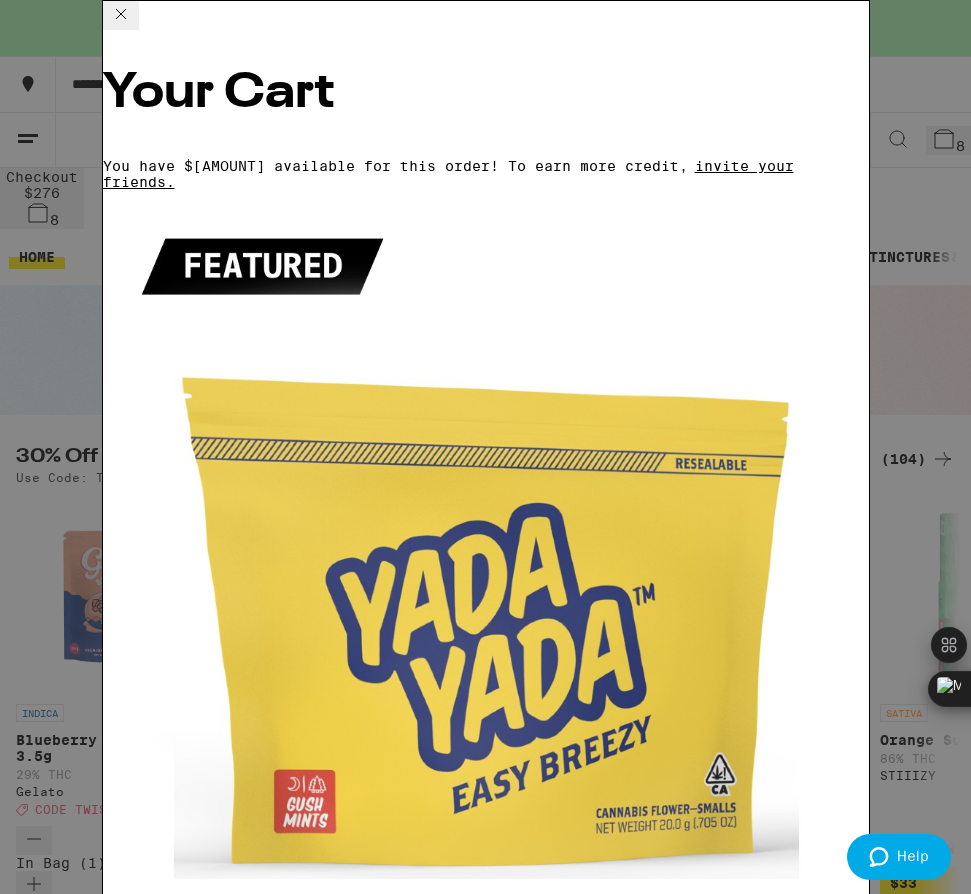 click 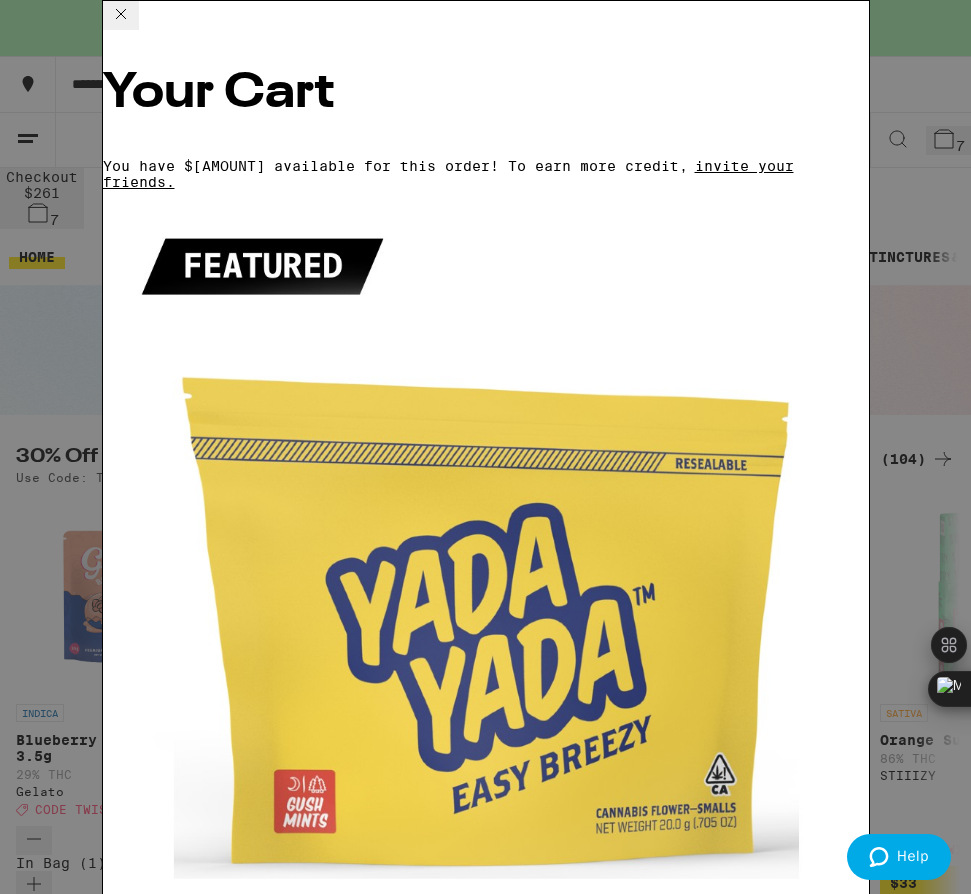 click 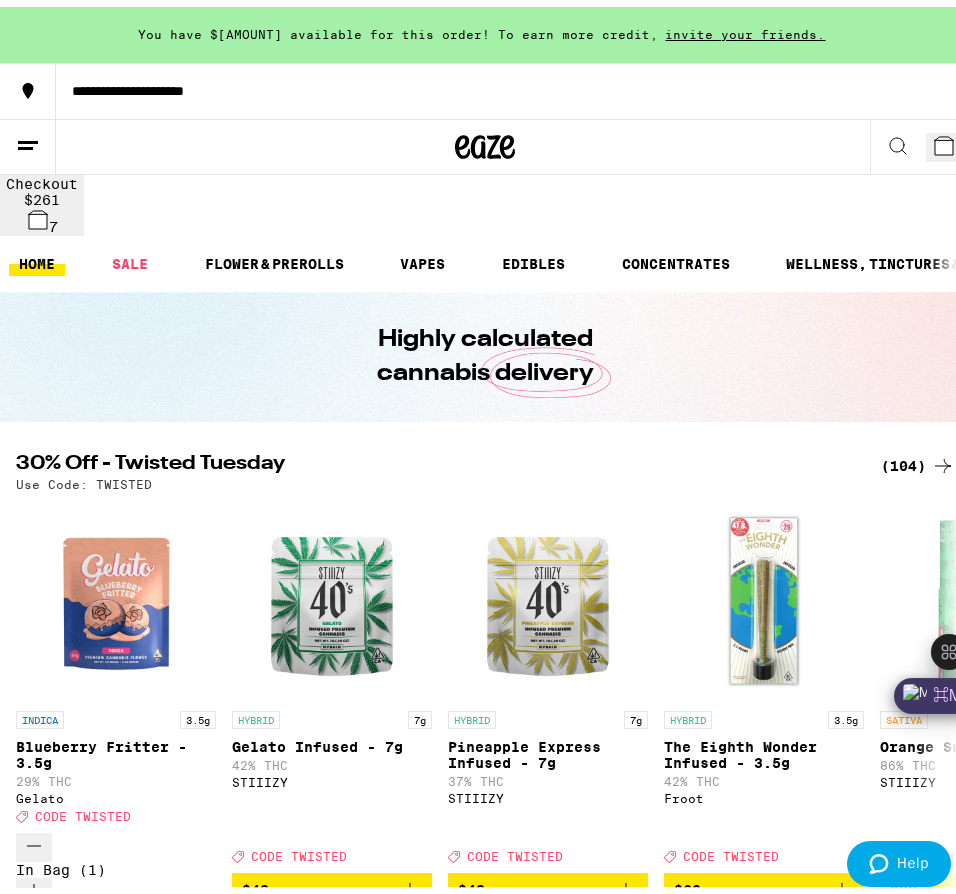 scroll, scrollTop: 0, scrollLeft: 0, axis: both 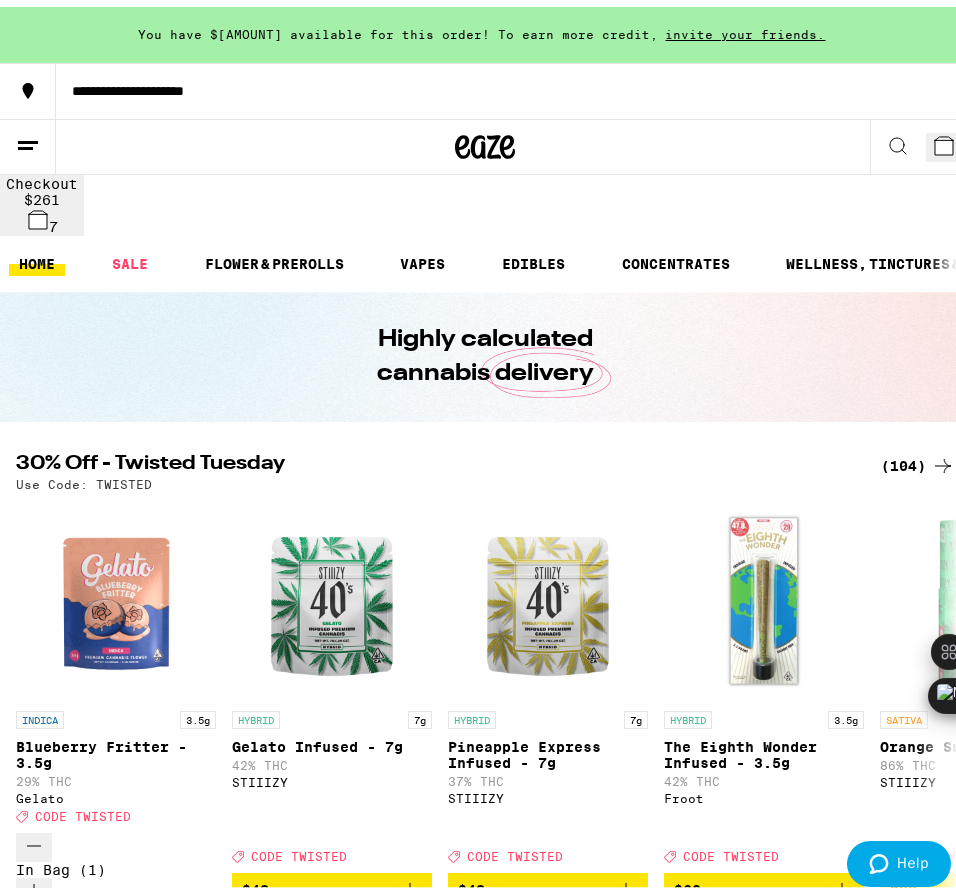click 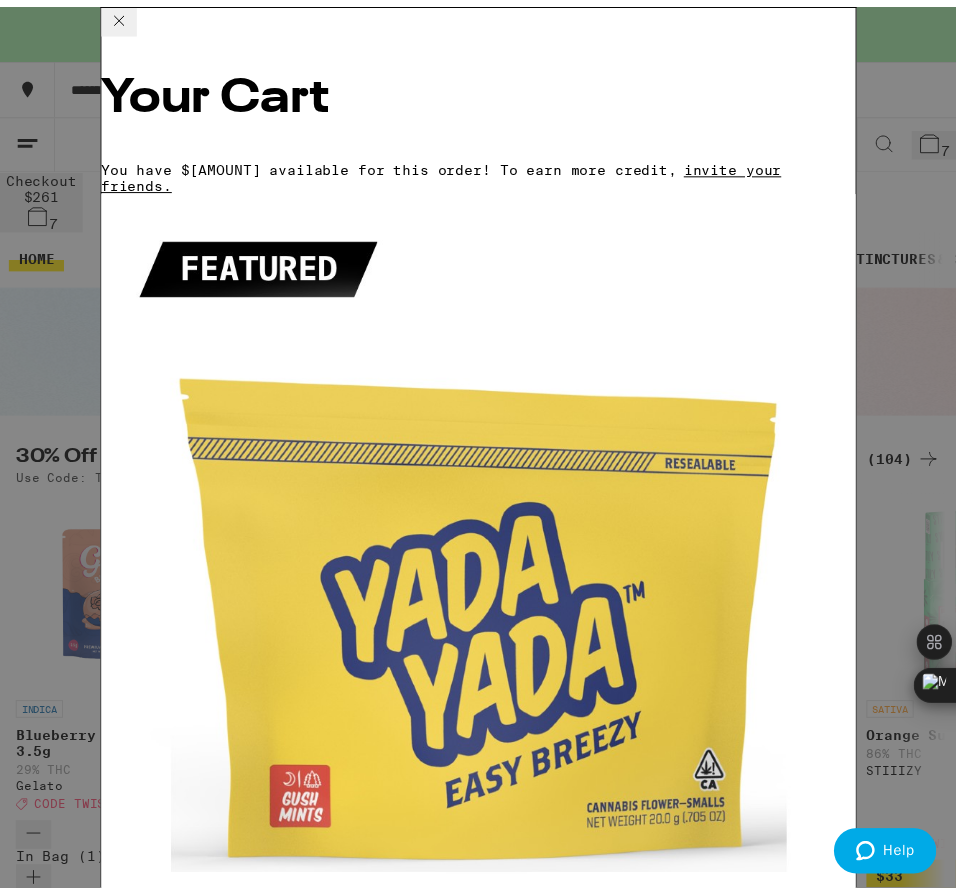 scroll, scrollTop: 0, scrollLeft: 0, axis: both 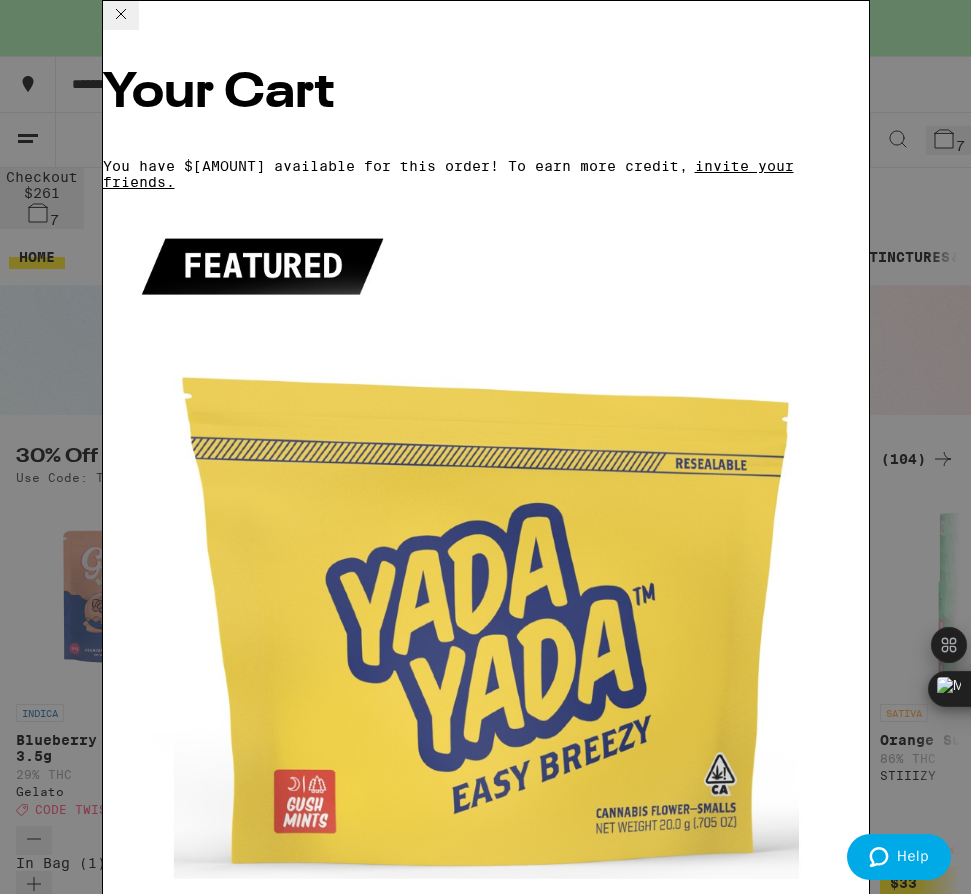 click 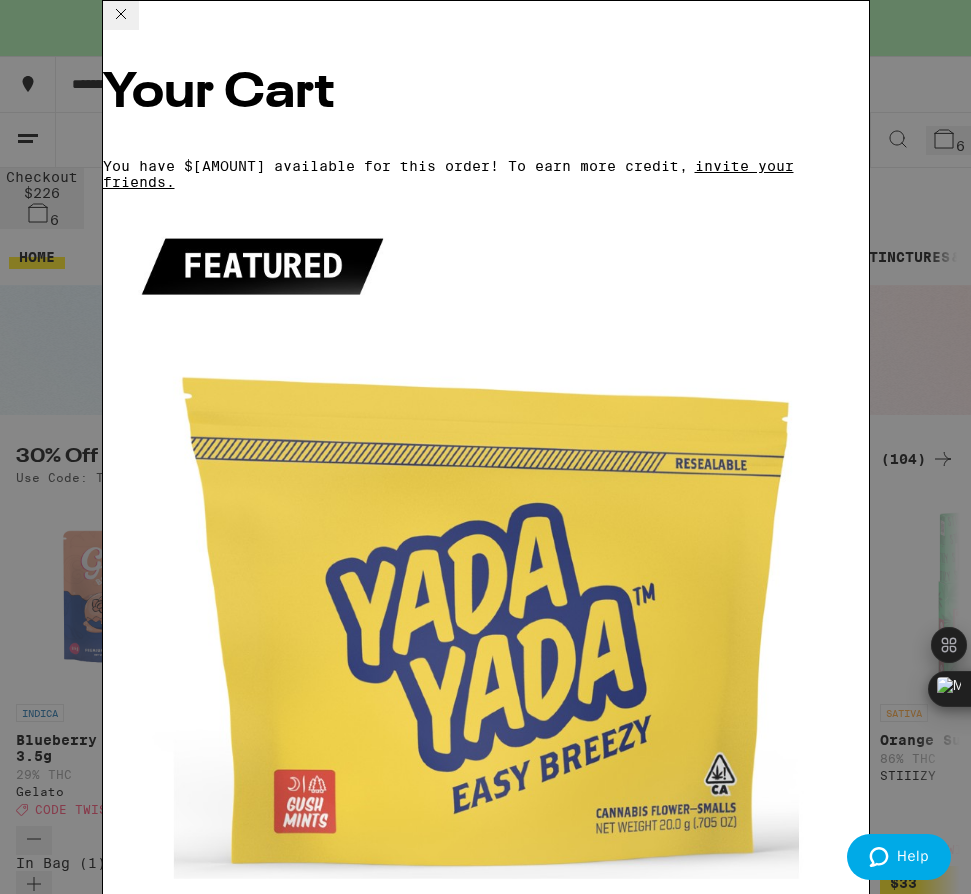 click 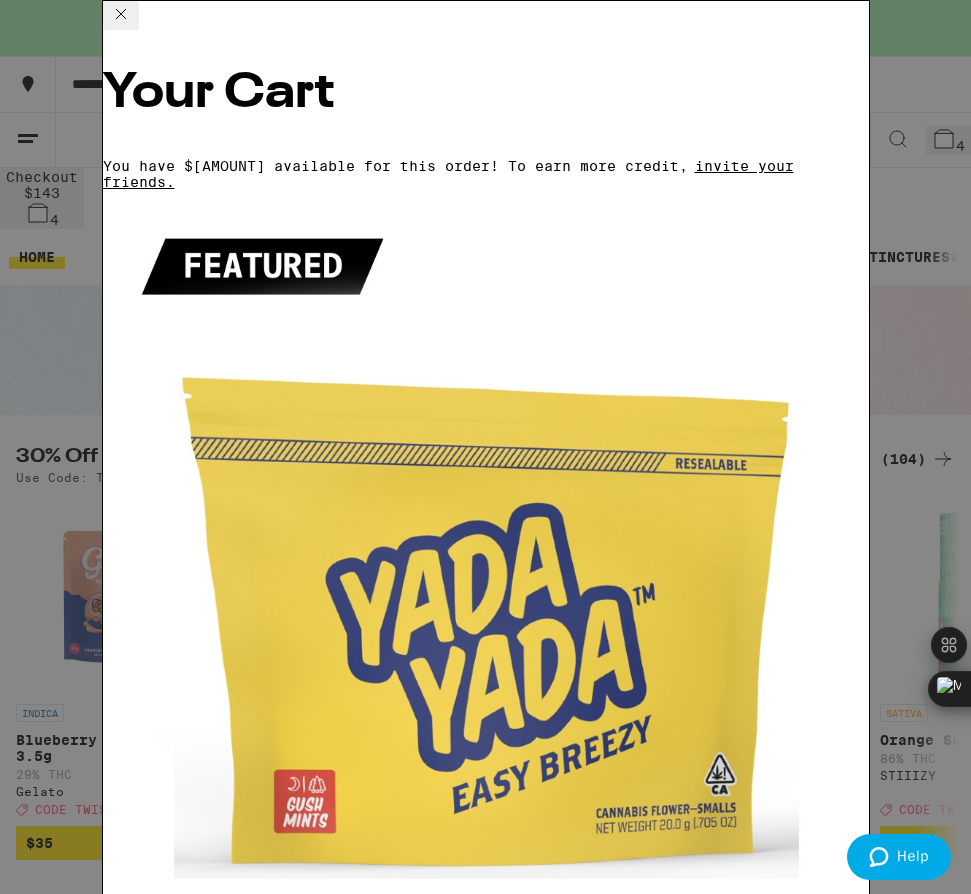 click 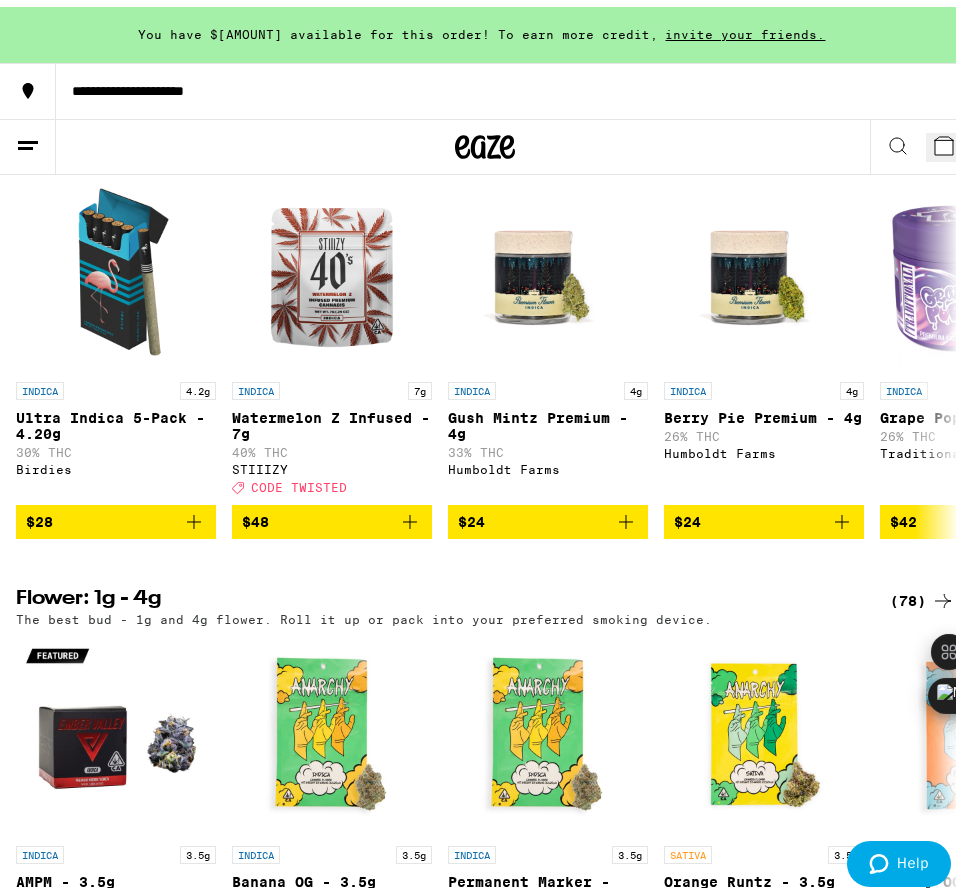 scroll, scrollTop: 838, scrollLeft: 0, axis: vertical 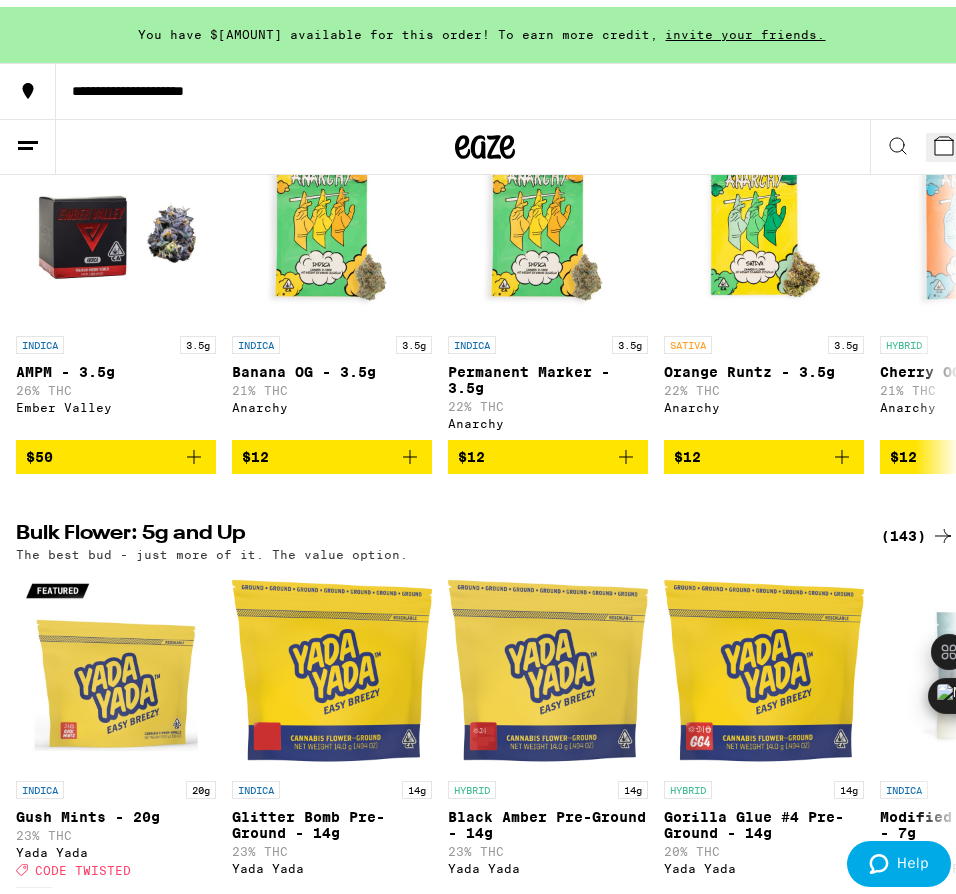 click on "(143)" at bounding box center [918, 529] 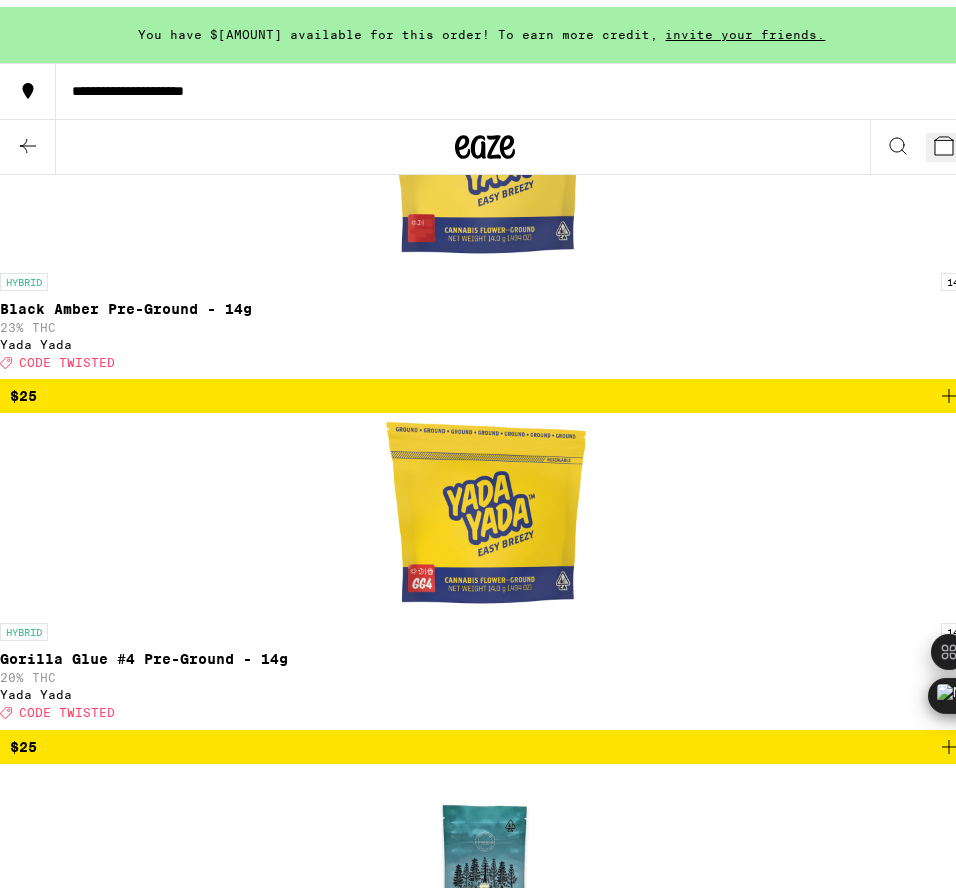 scroll, scrollTop: 0, scrollLeft: 0, axis: both 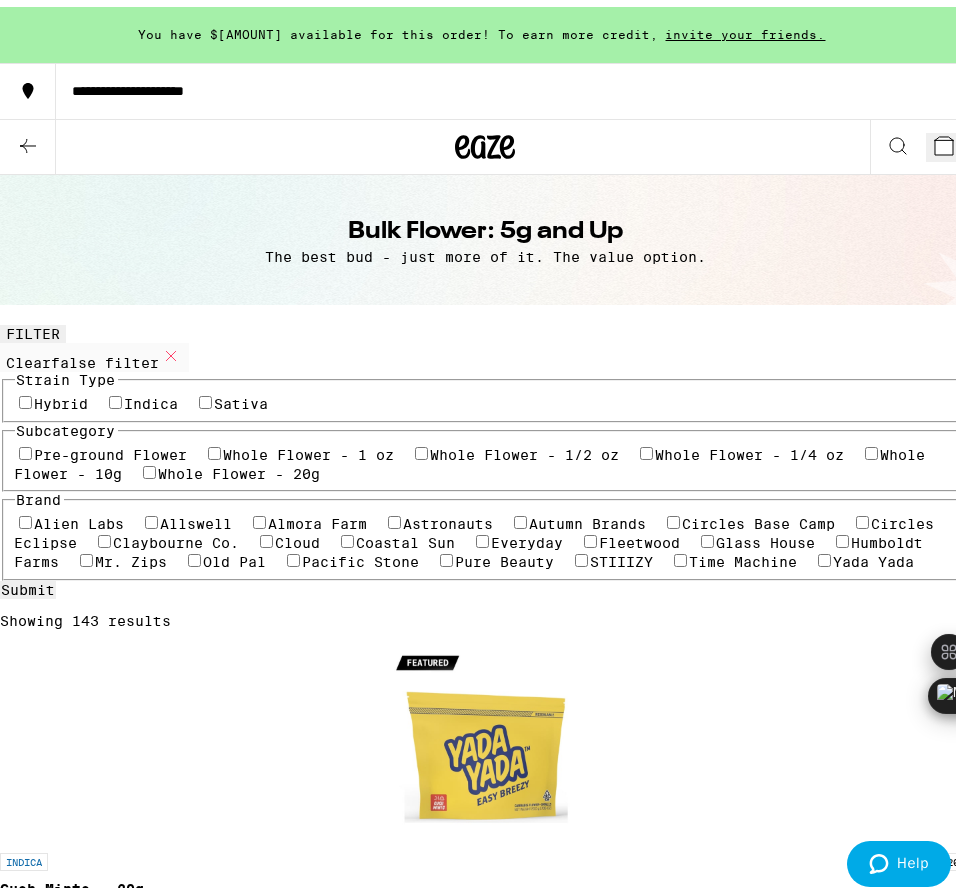 click on "Indica" at bounding box center [152, 397] 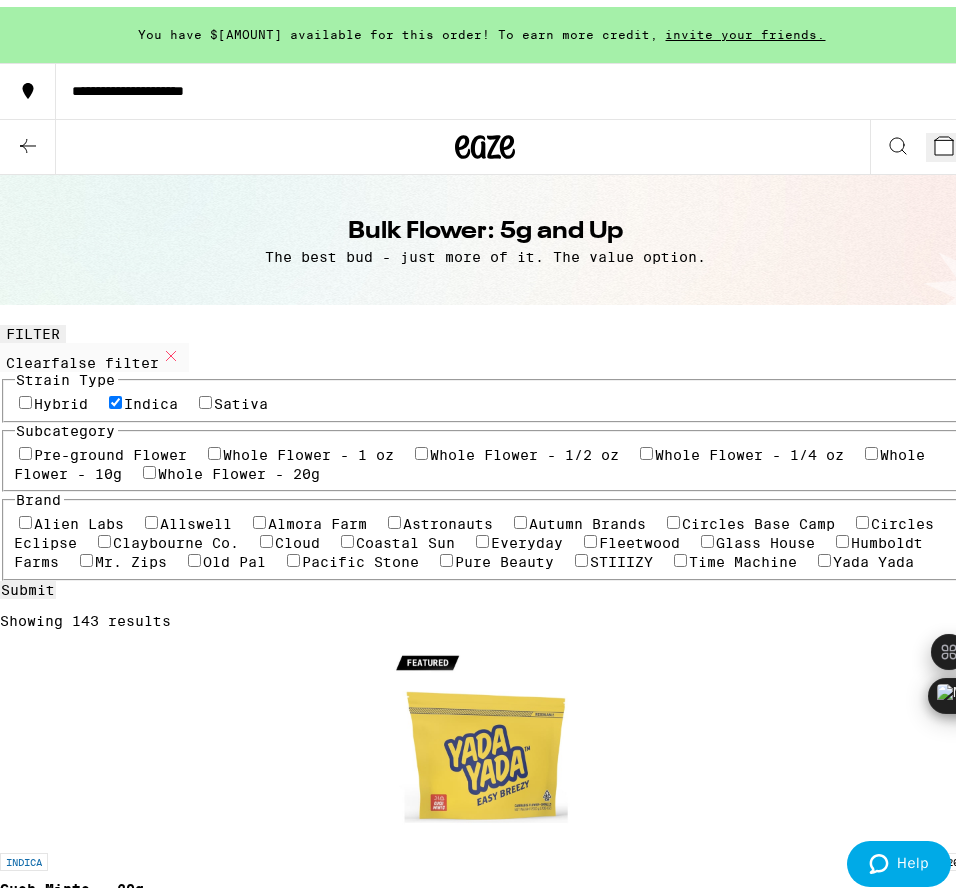 checkbox on "true" 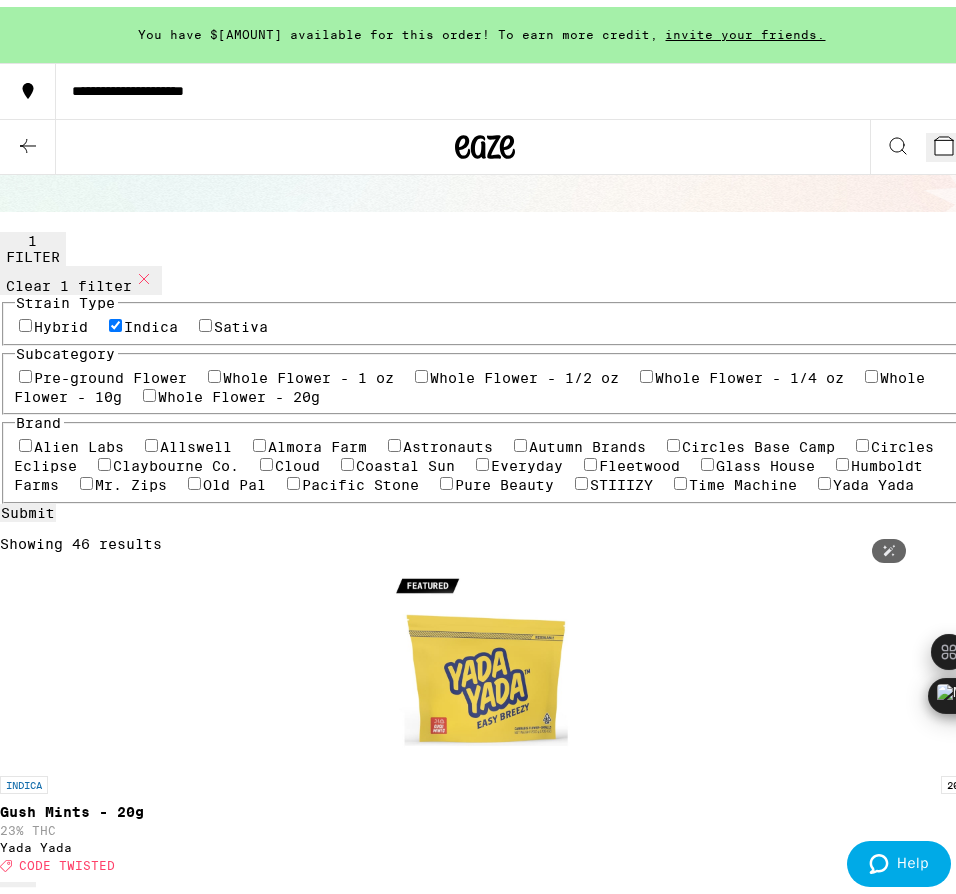 scroll, scrollTop: 0, scrollLeft: 0, axis: both 